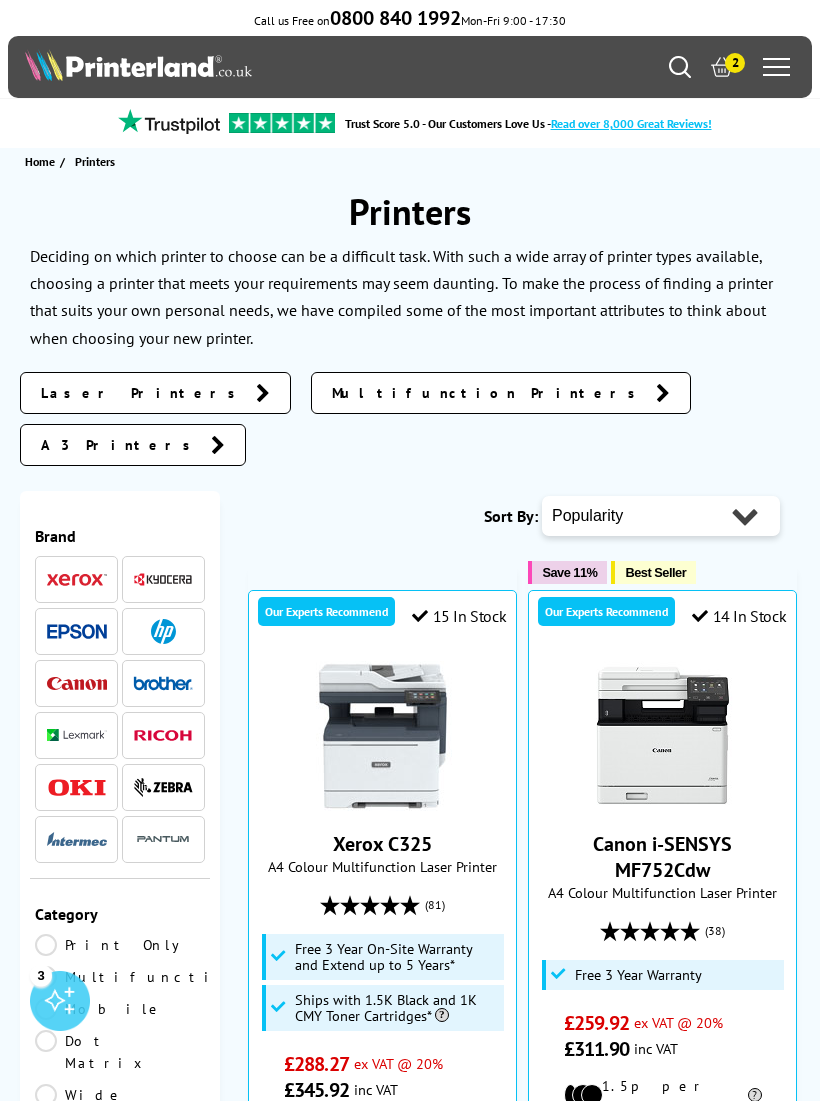 scroll, scrollTop: 0, scrollLeft: 0, axis: both 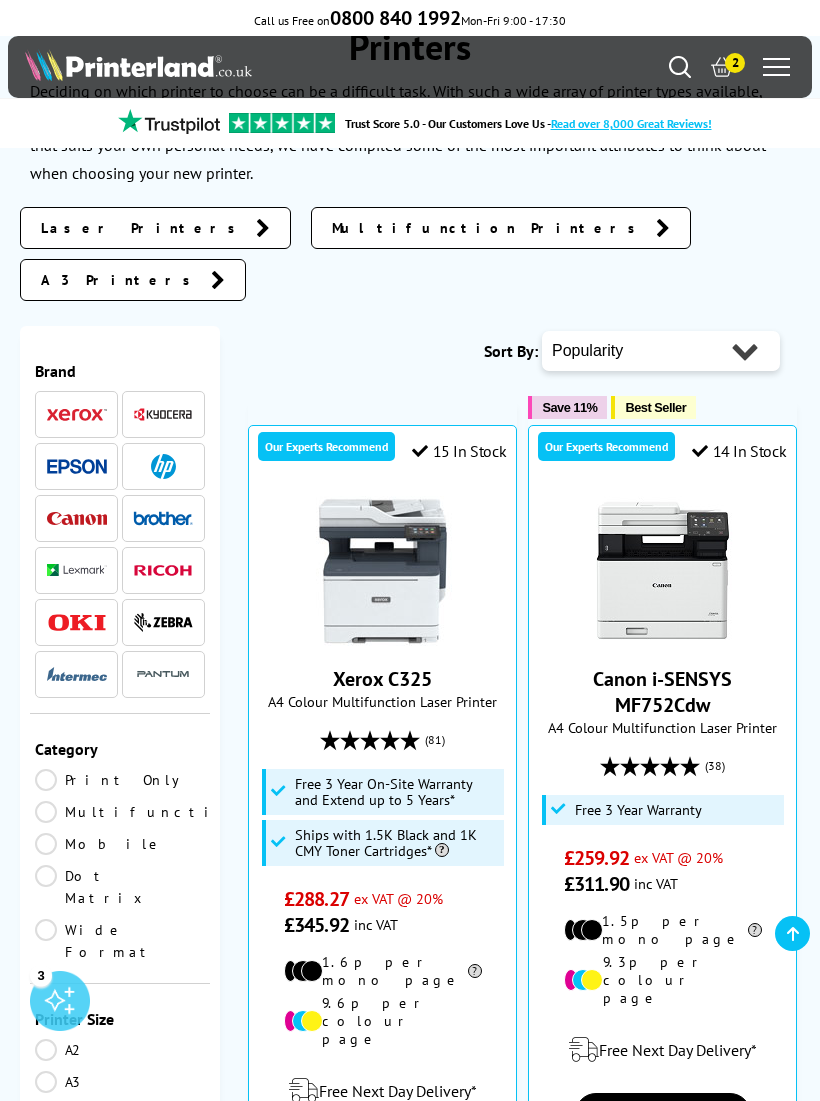 click at bounding box center [77, 466] 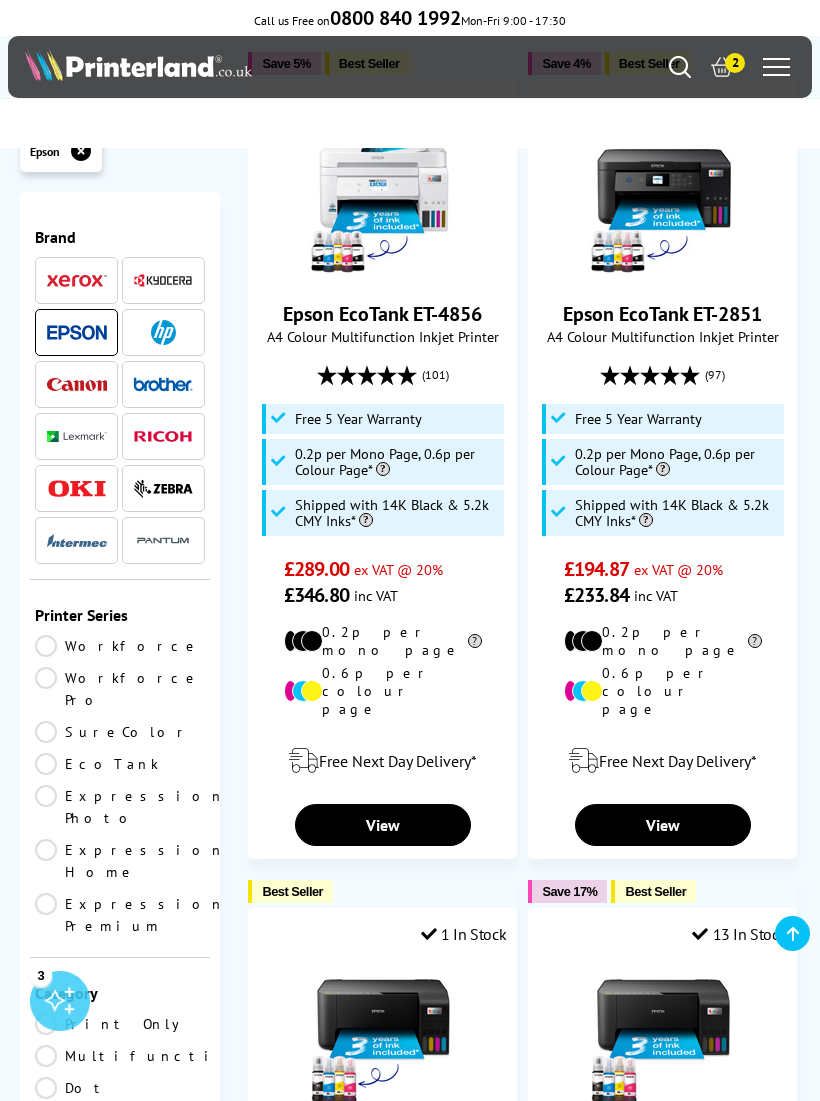 scroll, scrollTop: 654, scrollLeft: 0, axis: vertical 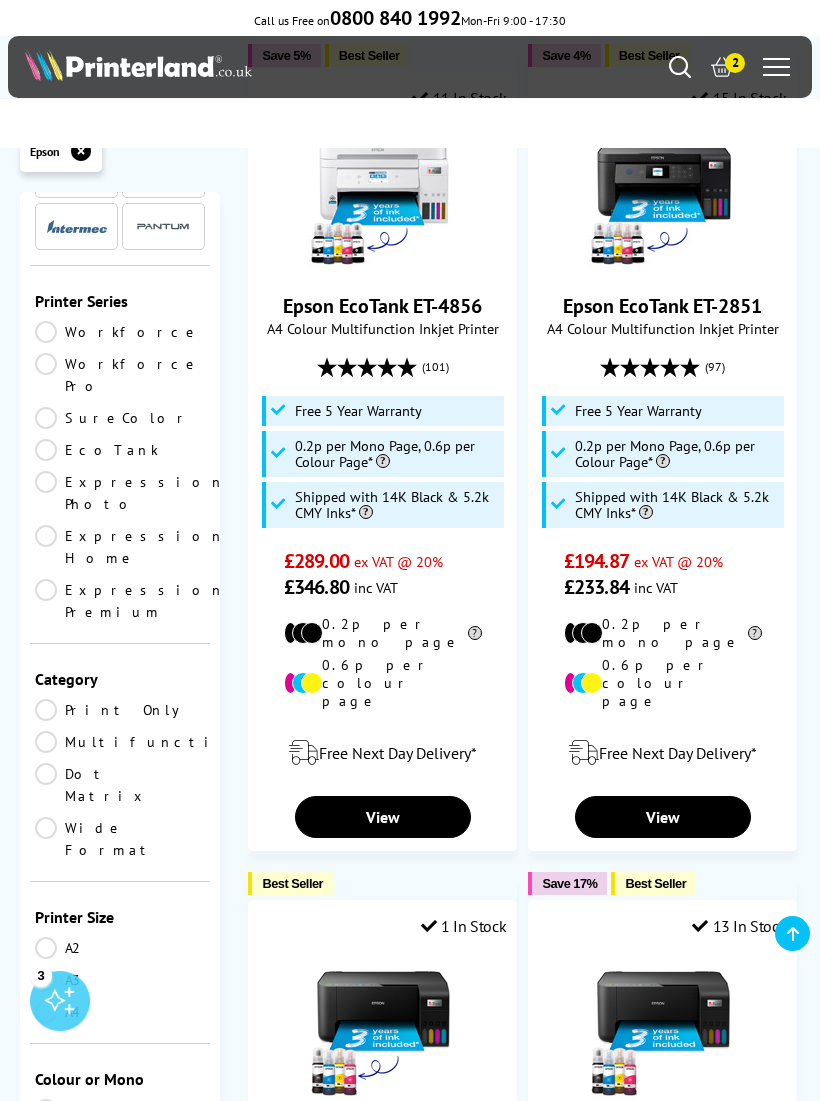click on "EcoTank" at bounding box center [120, 450] 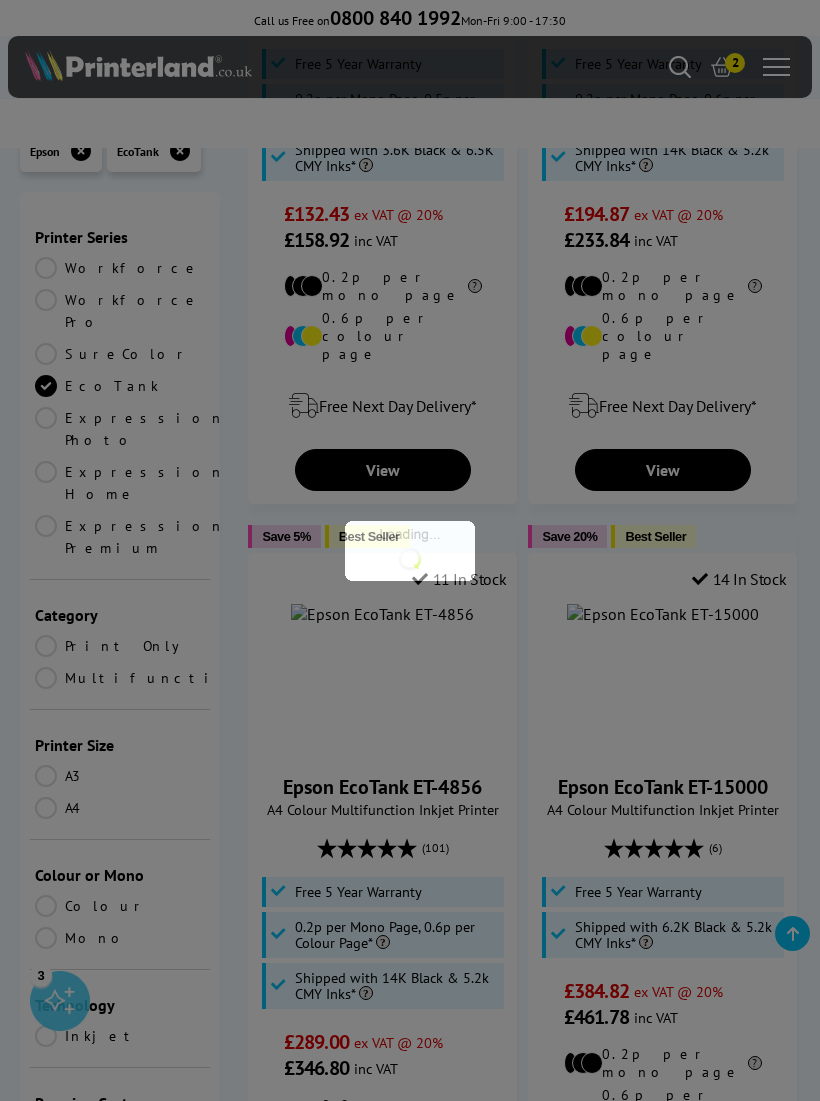 scroll, scrollTop: 314, scrollLeft: 0, axis: vertical 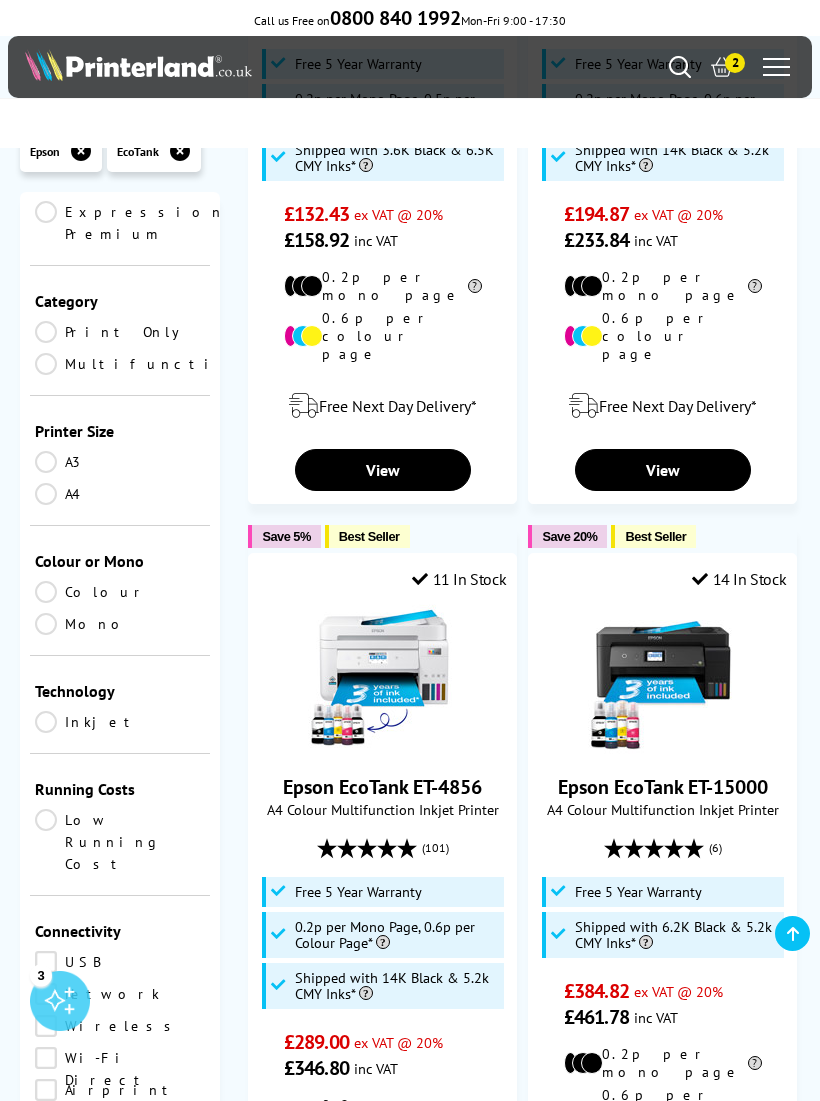 click on "A4" at bounding box center (120, 494) 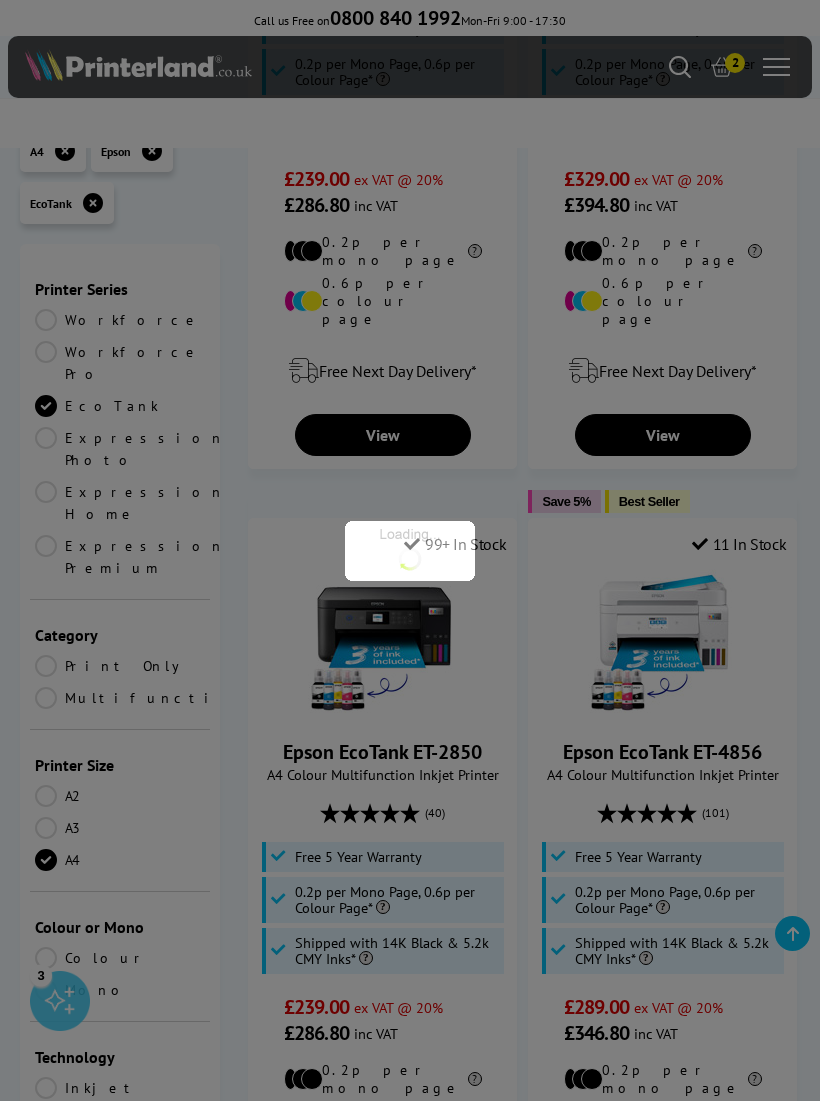 scroll, scrollTop: 314, scrollLeft: 0, axis: vertical 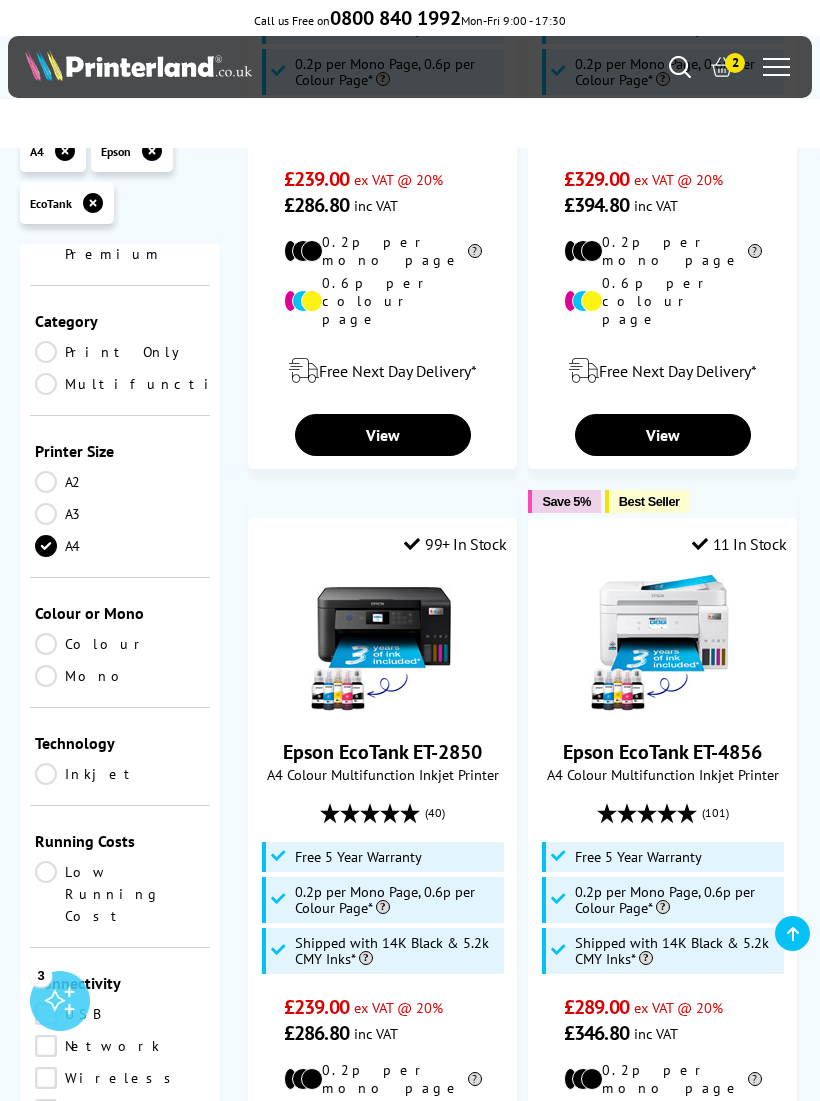 click on "Colour" at bounding box center (120, 644) 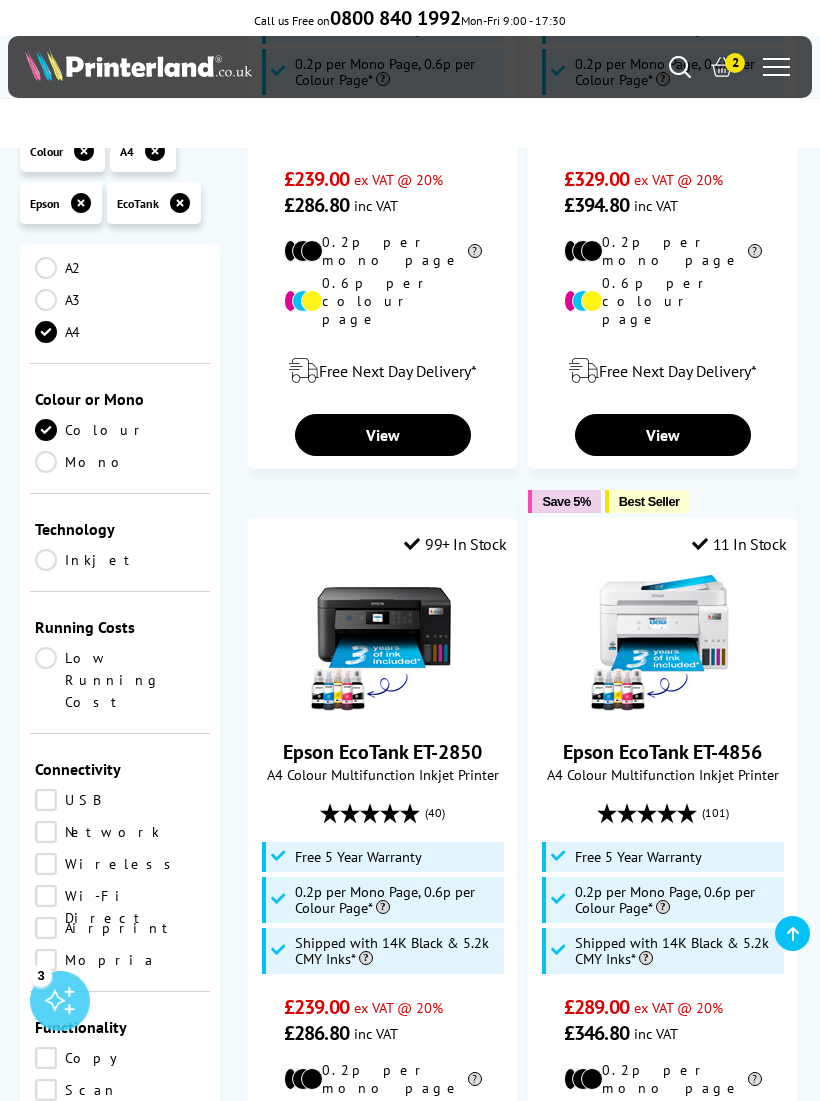 scroll, scrollTop: 529, scrollLeft: 0, axis: vertical 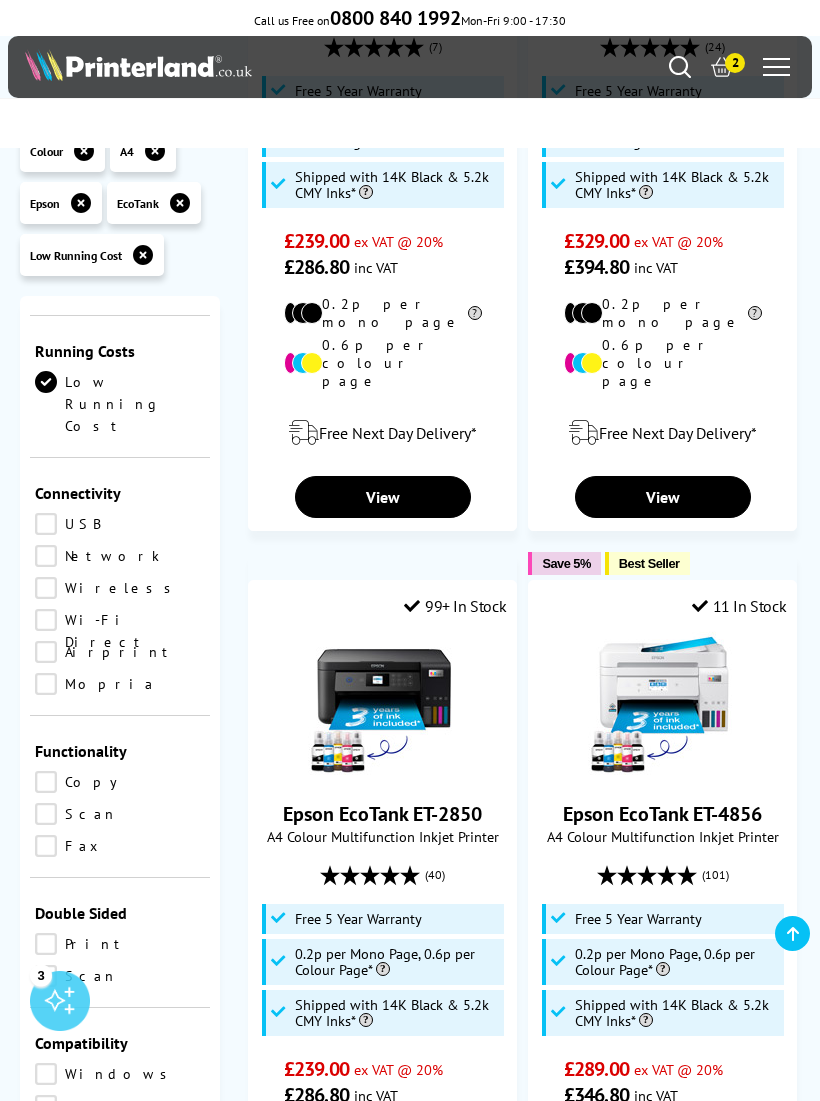 click on "Airprint" at bounding box center [120, 652] 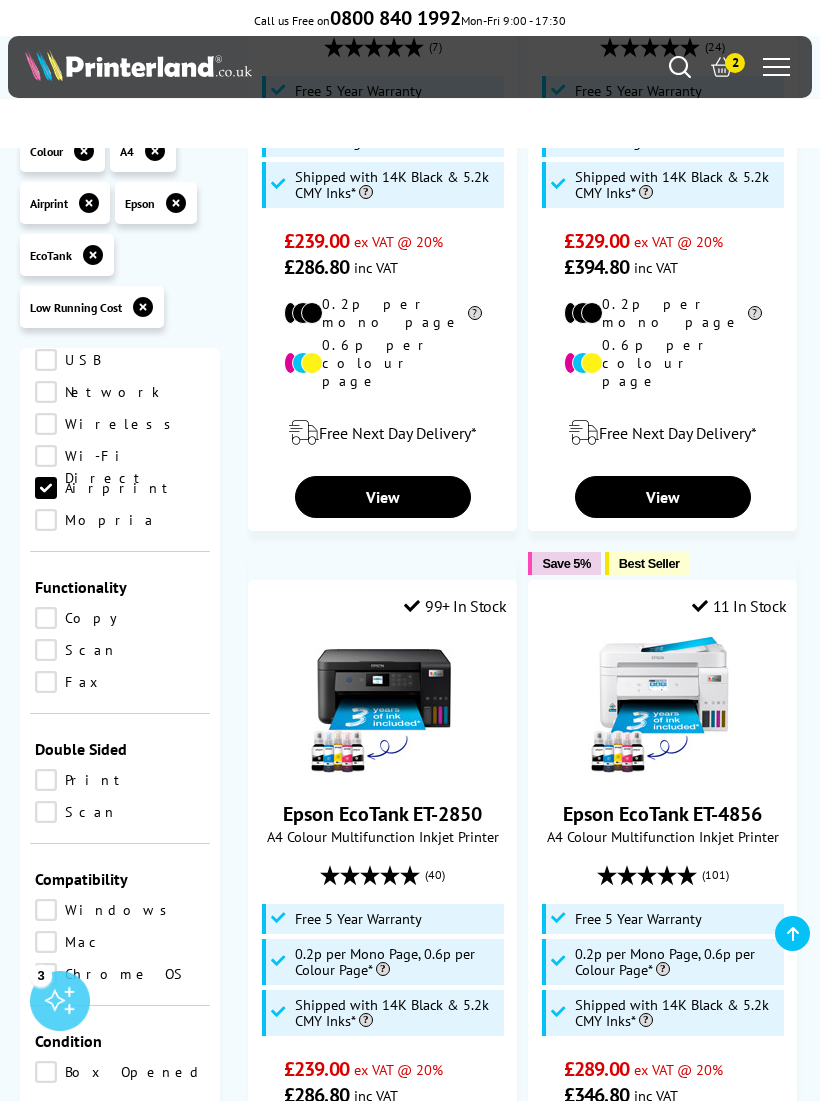 scroll, scrollTop: 1068, scrollLeft: 0, axis: vertical 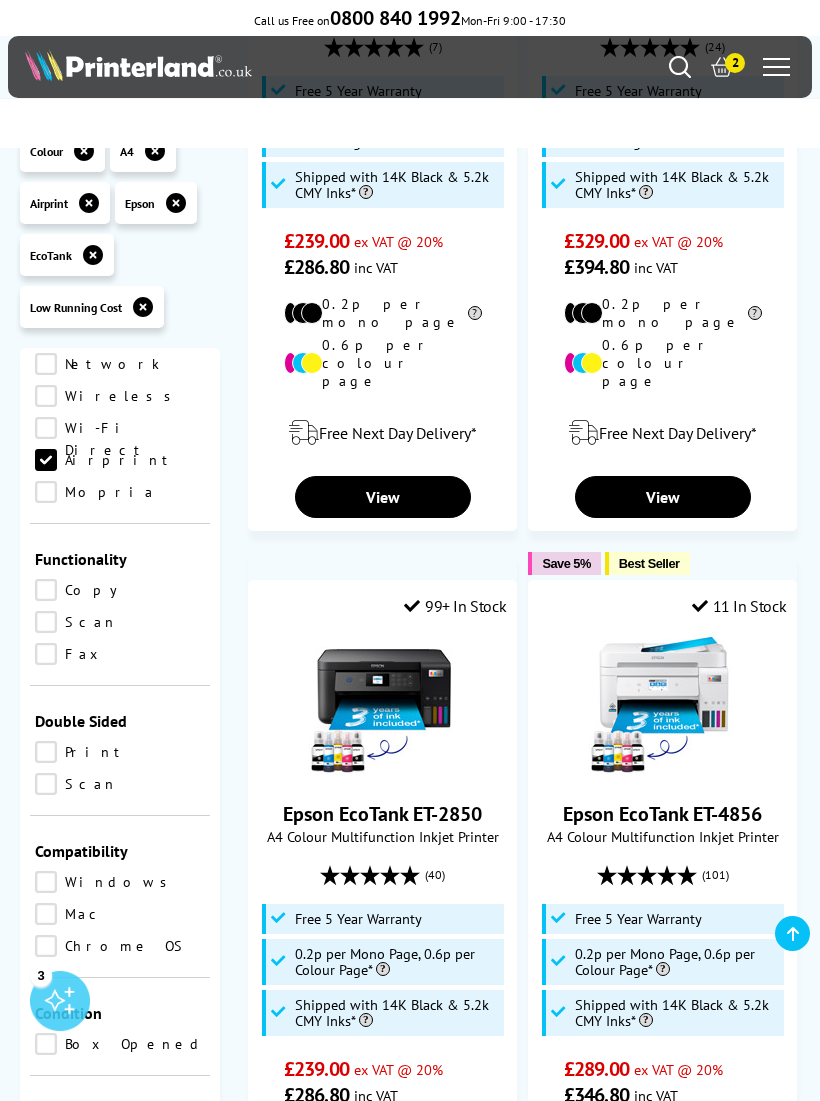 click on "Copy" at bounding box center (120, 590) 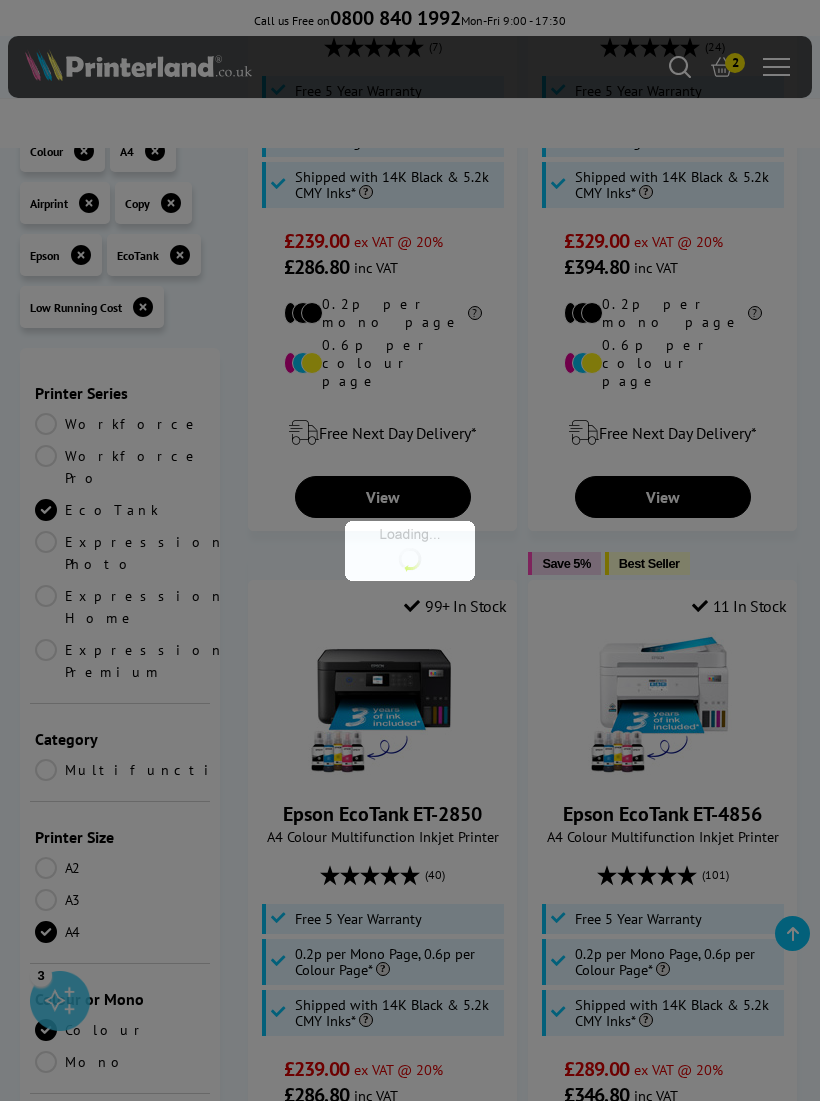 scroll, scrollTop: 1068, scrollLeft: 0, axis: vertical 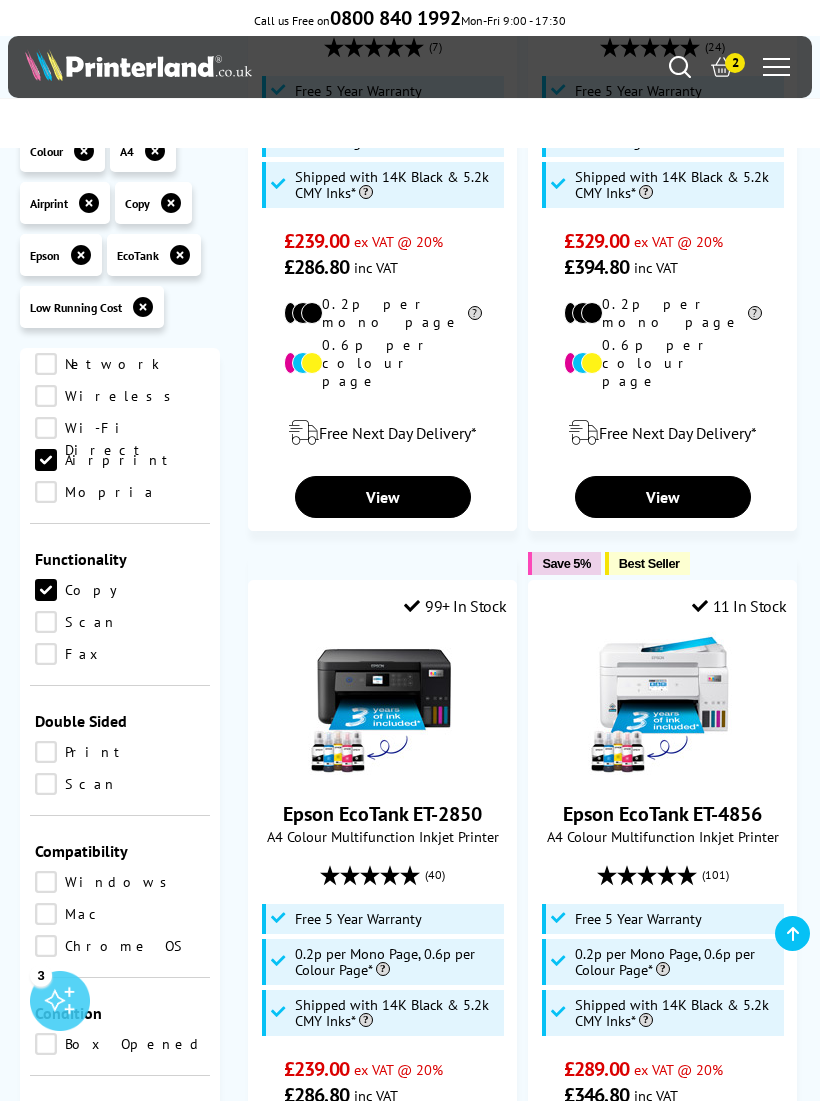 click on "Copy" at bounding box center [120, 590] 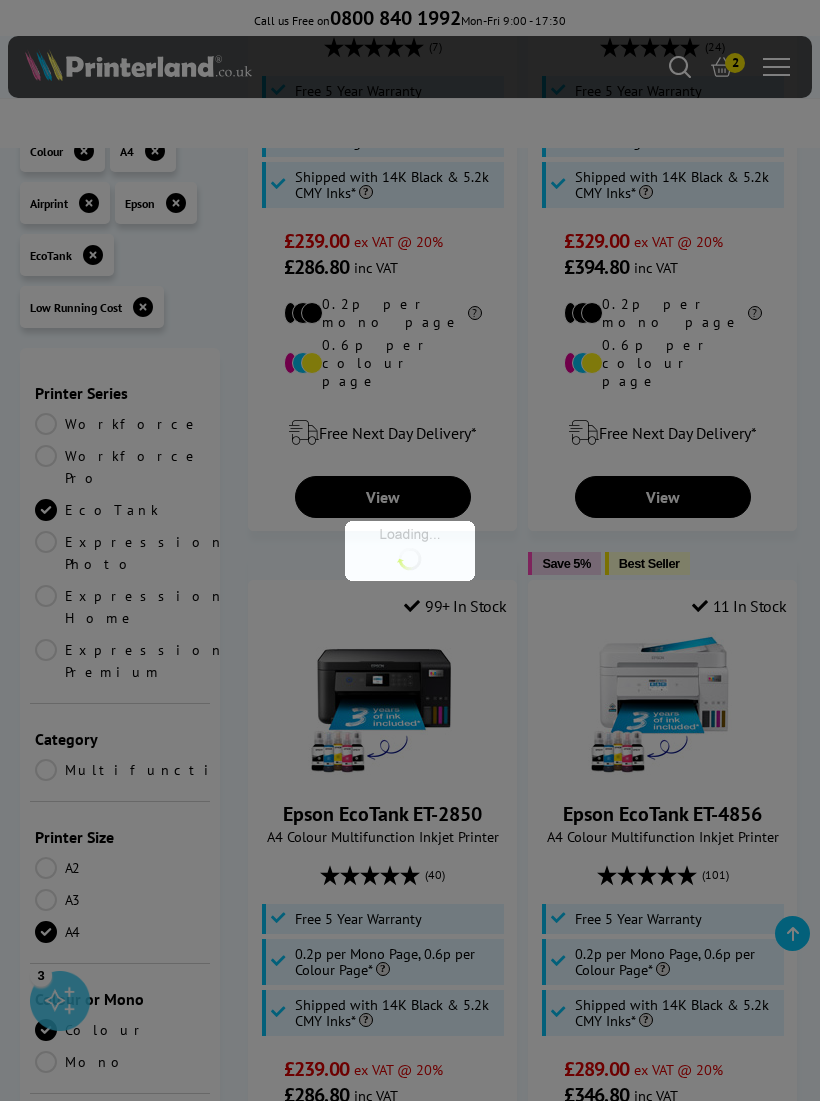 scroll, scrollTop: 1068, scrollLeft: 0, axis: vertical 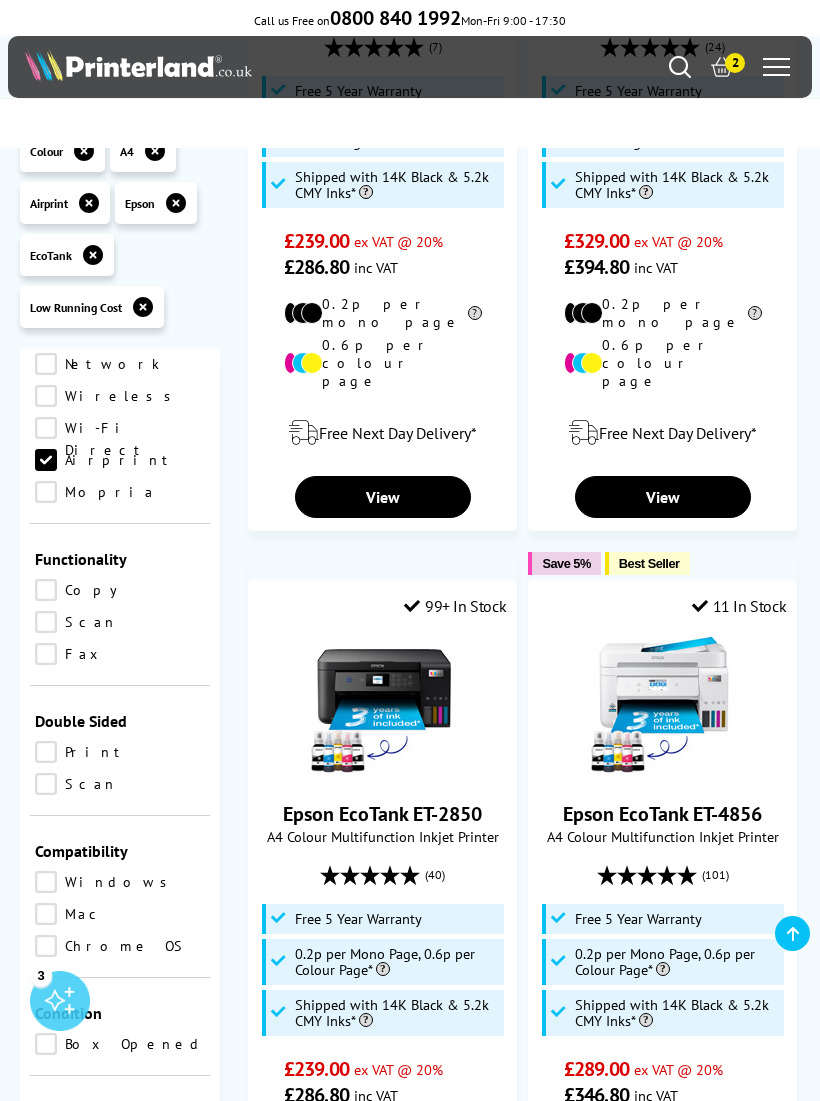 click on "Copy" at bounding box center (120, 590) 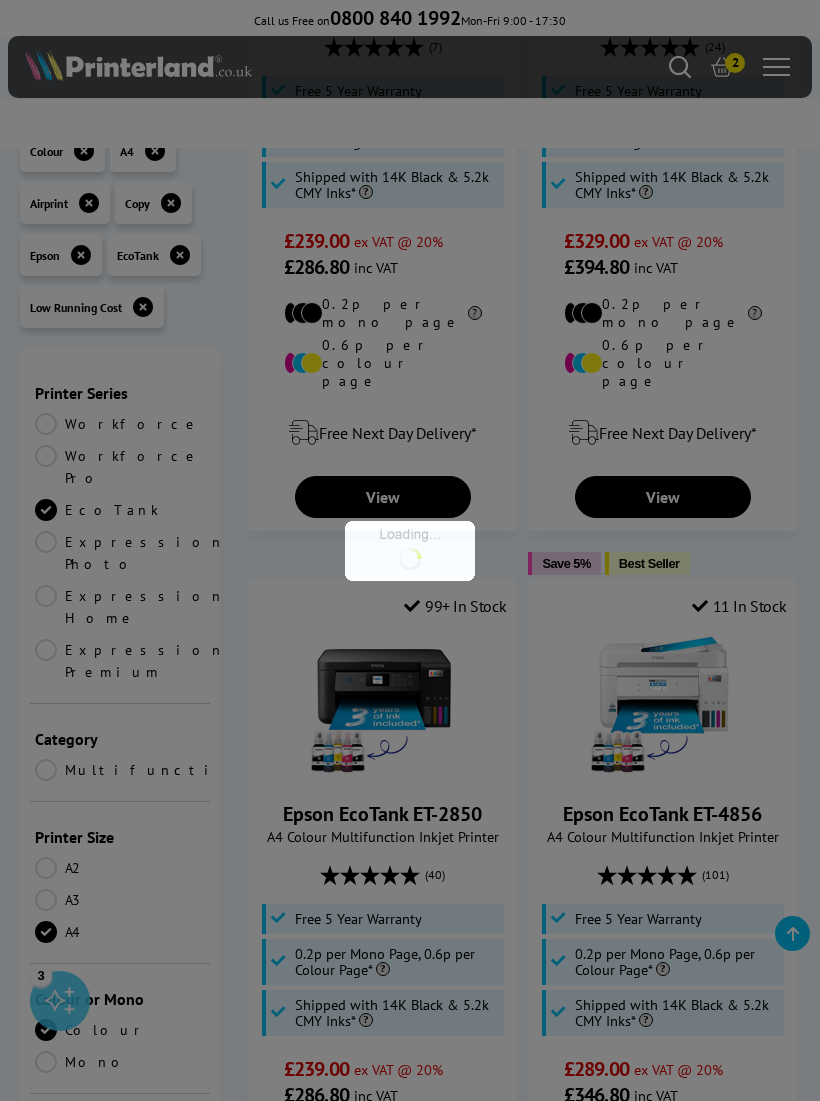 scroll, scrollTop: 1068, scrollLeft: 0, axis: vertical 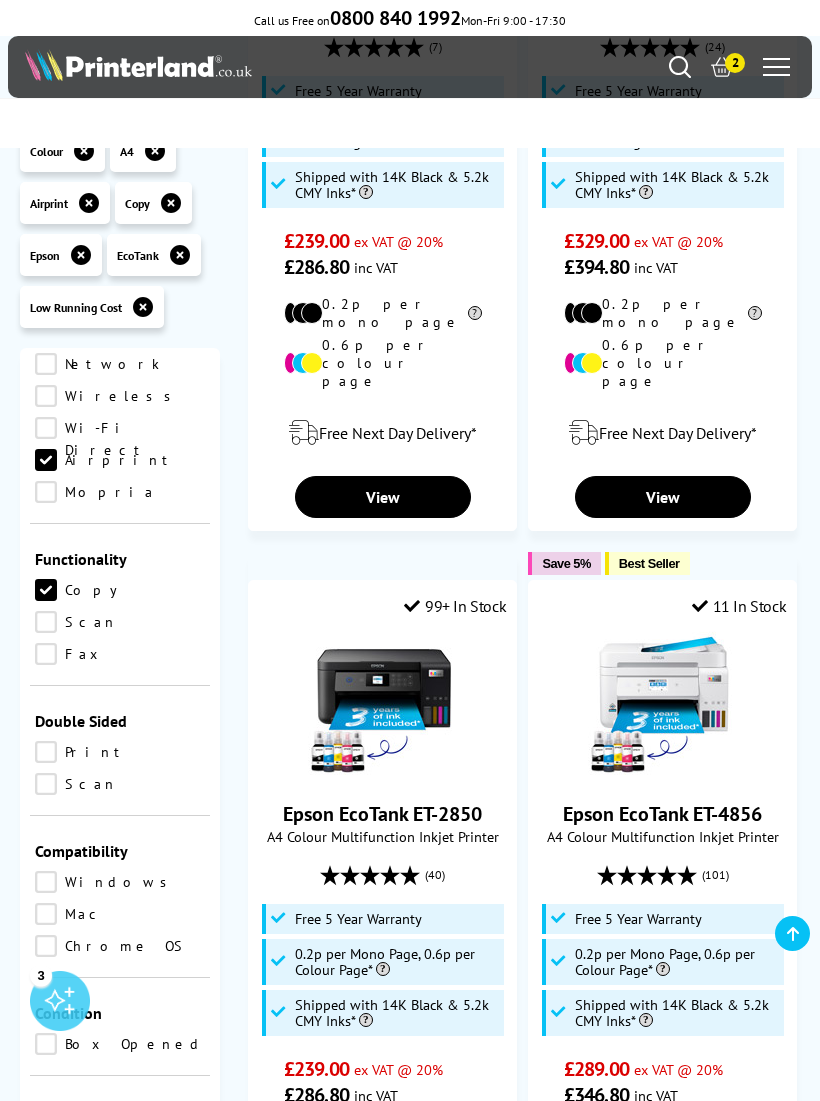click on "Scan" at bounding box center (120, 622) 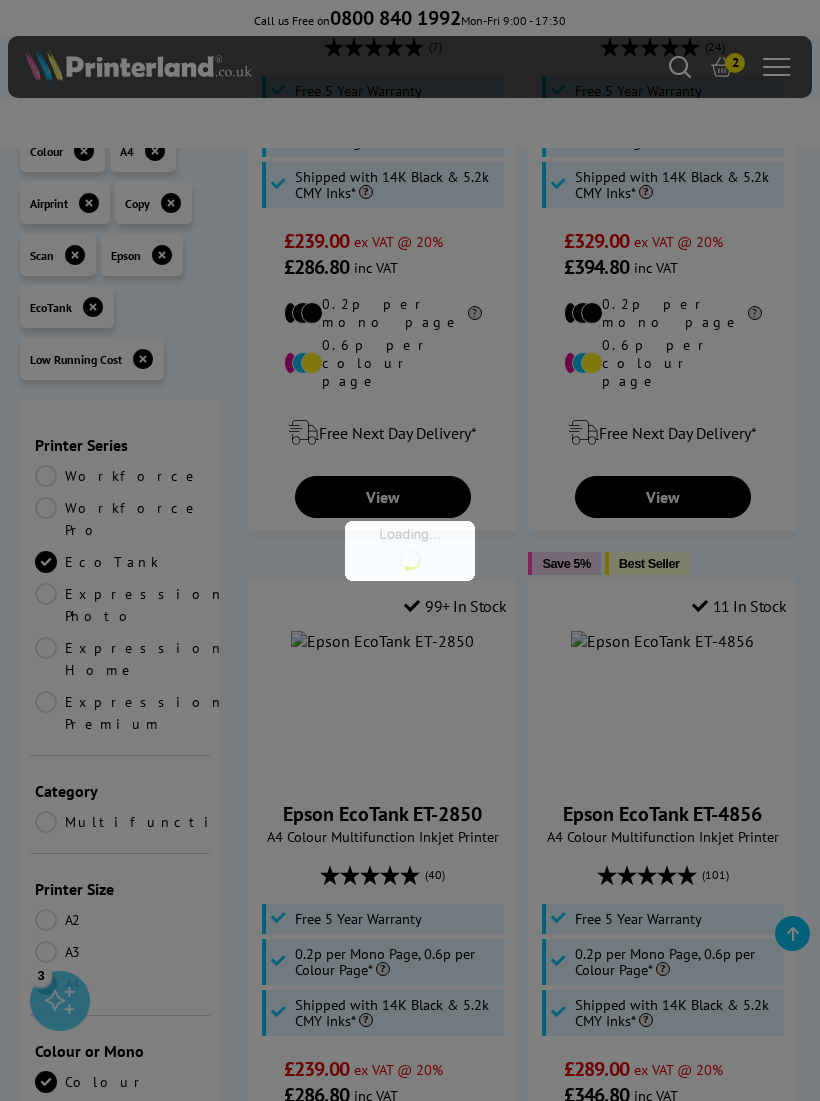 scroll, scrollTop: 1068, scrollLeft: 0, axis: vertical 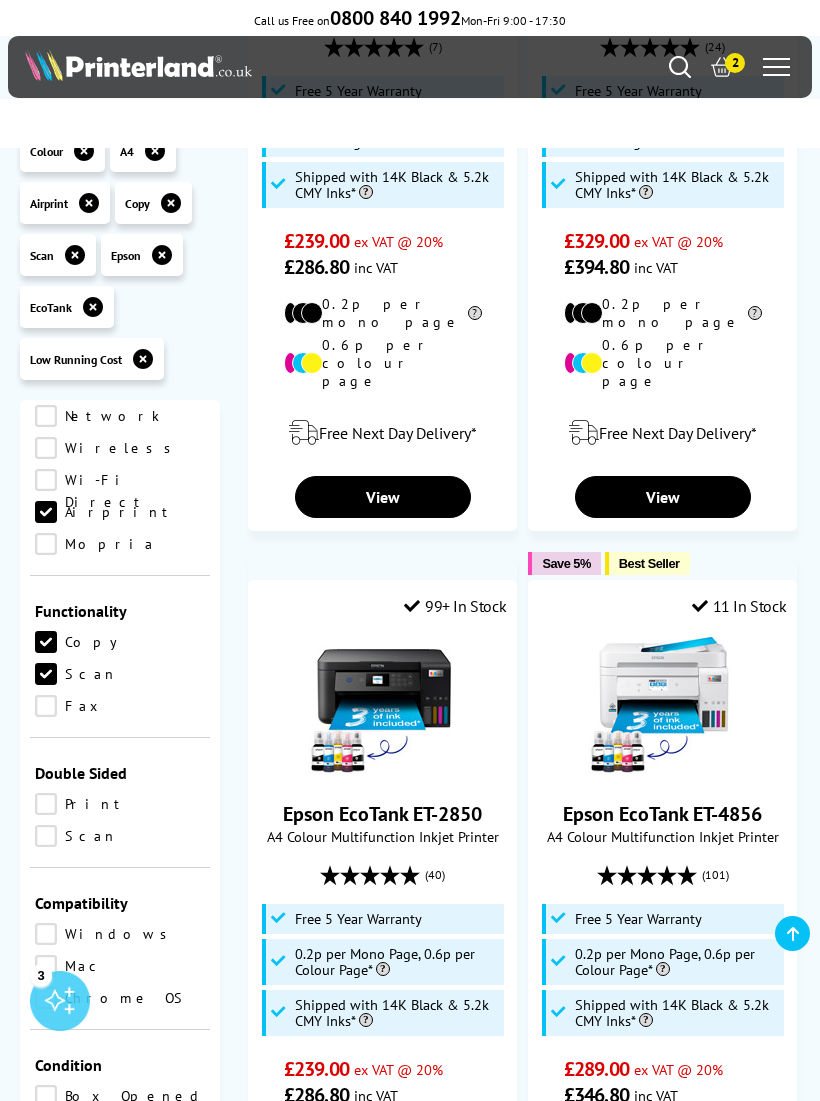click on "Print" at bounding box center [120, 804] 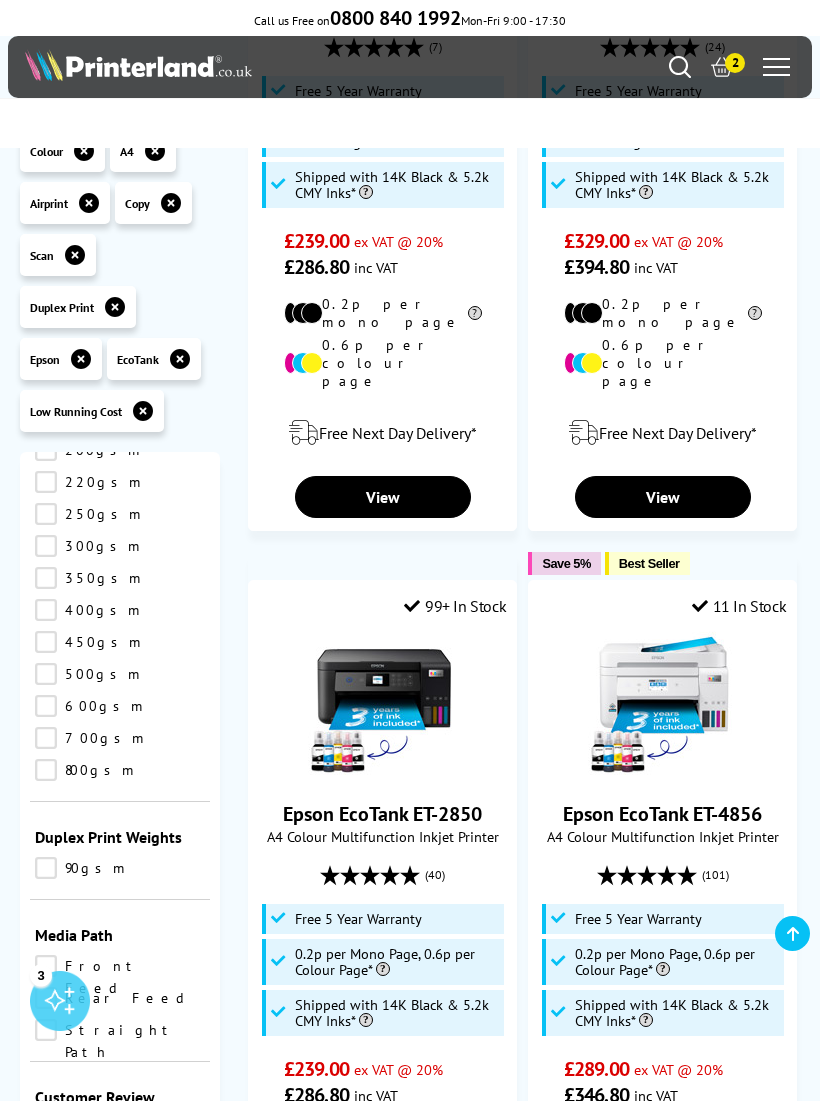 scroll, scrollTop: 3043, scrollLeft: 0, axis: vertical 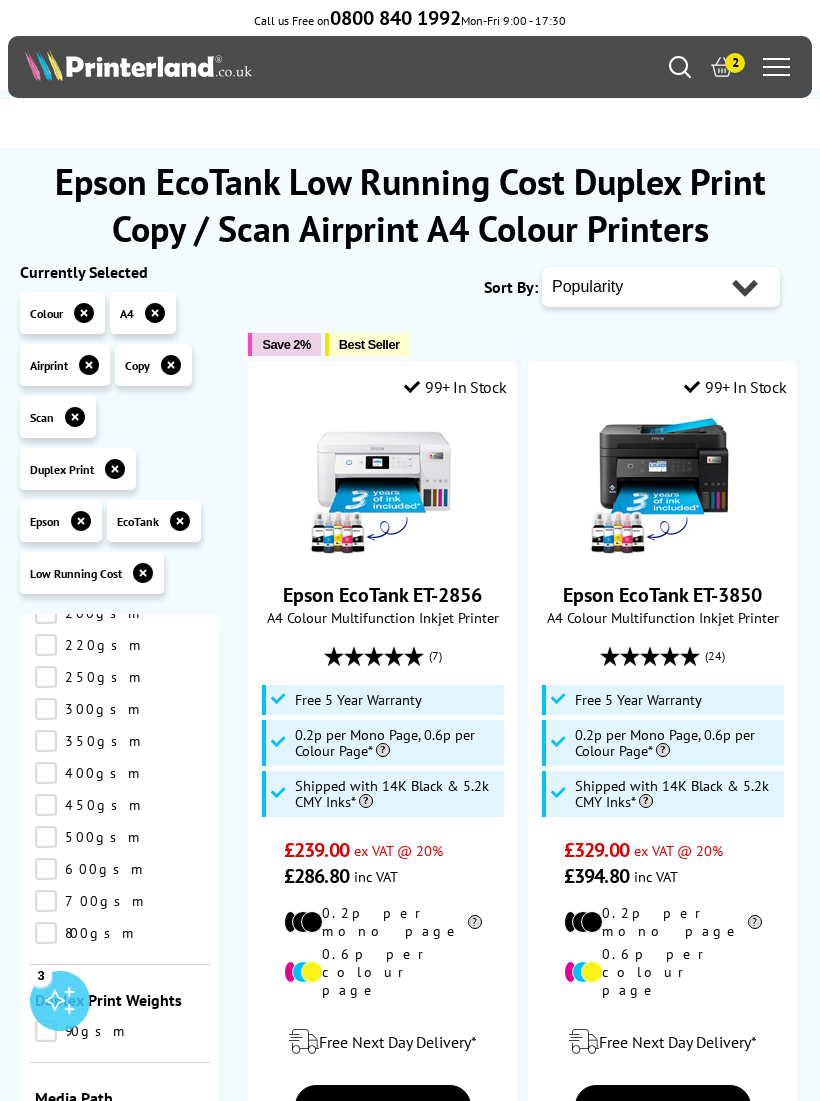 click on "Popularity
Rating
Price - Low to High
Price - High to Low
Running Costs - Low to High
Size - Small to Large" at bounding box center (661, 287) 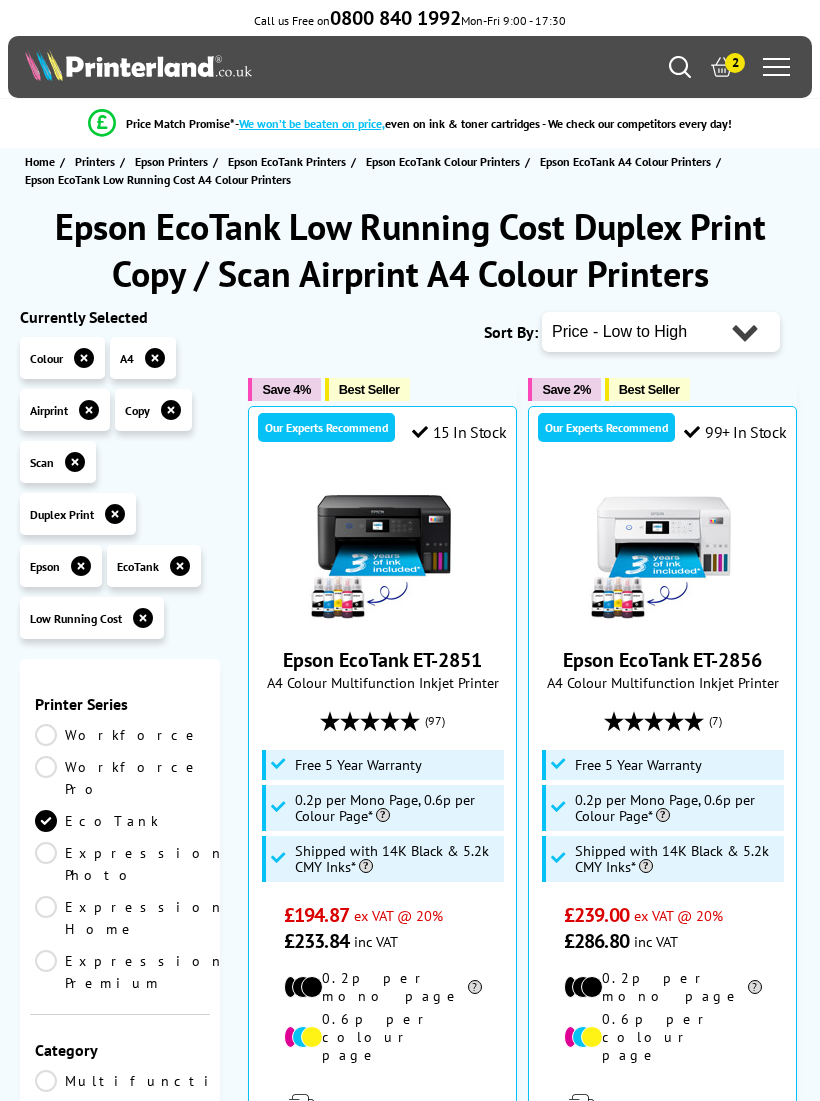 scroll, scrollTop: 0, scrollLeft: 0, axis: both 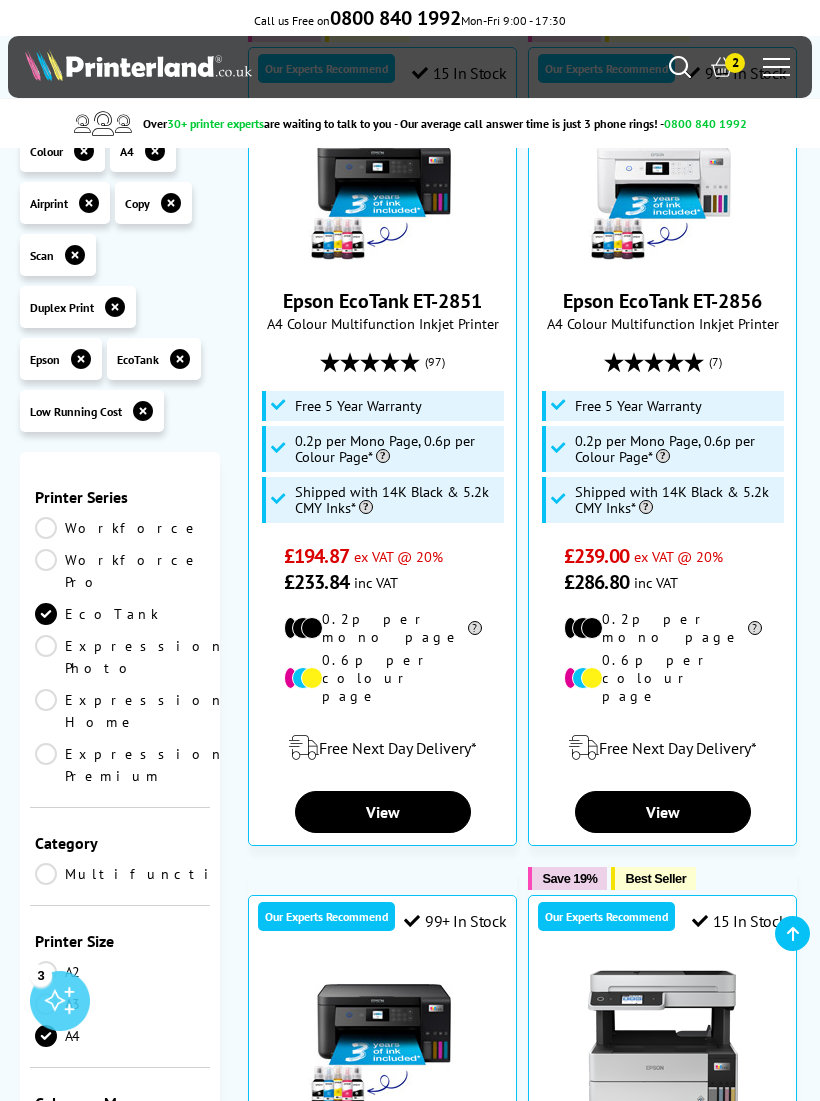 click on "View" at bounding box center (382, 812) 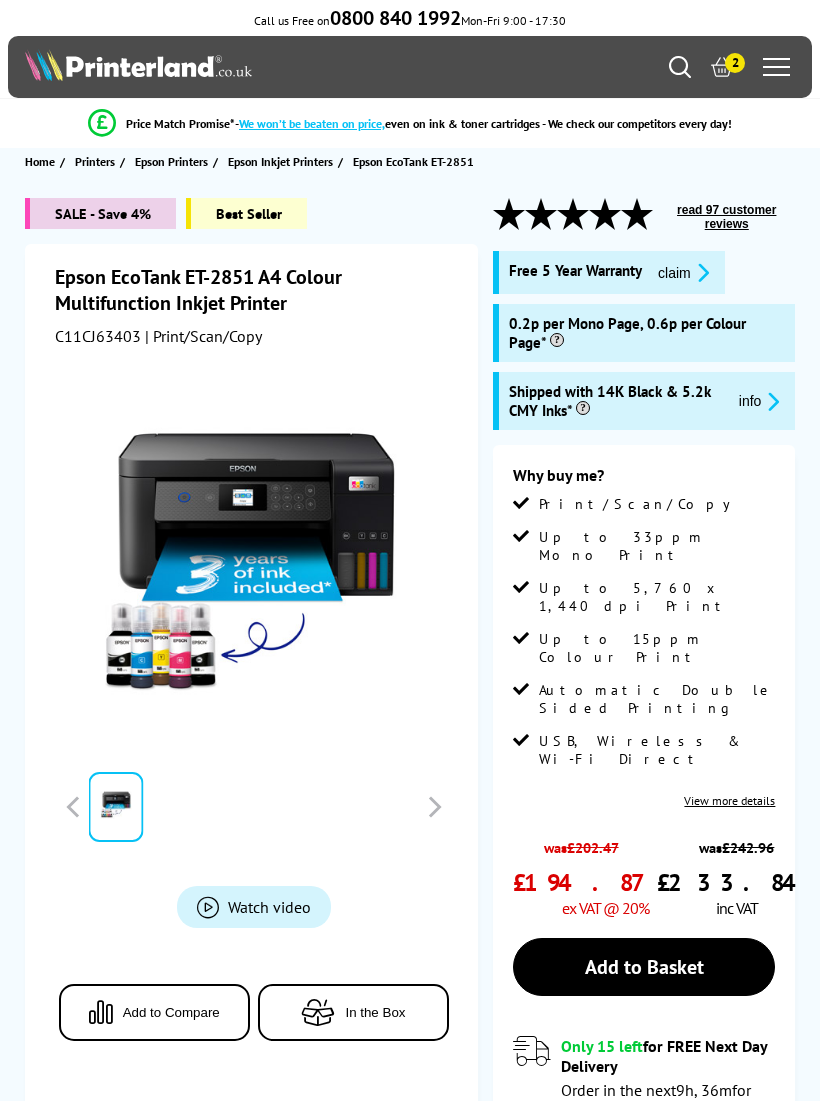 scroll, scrollTop: 0, scrollLeft: 0, axis: both 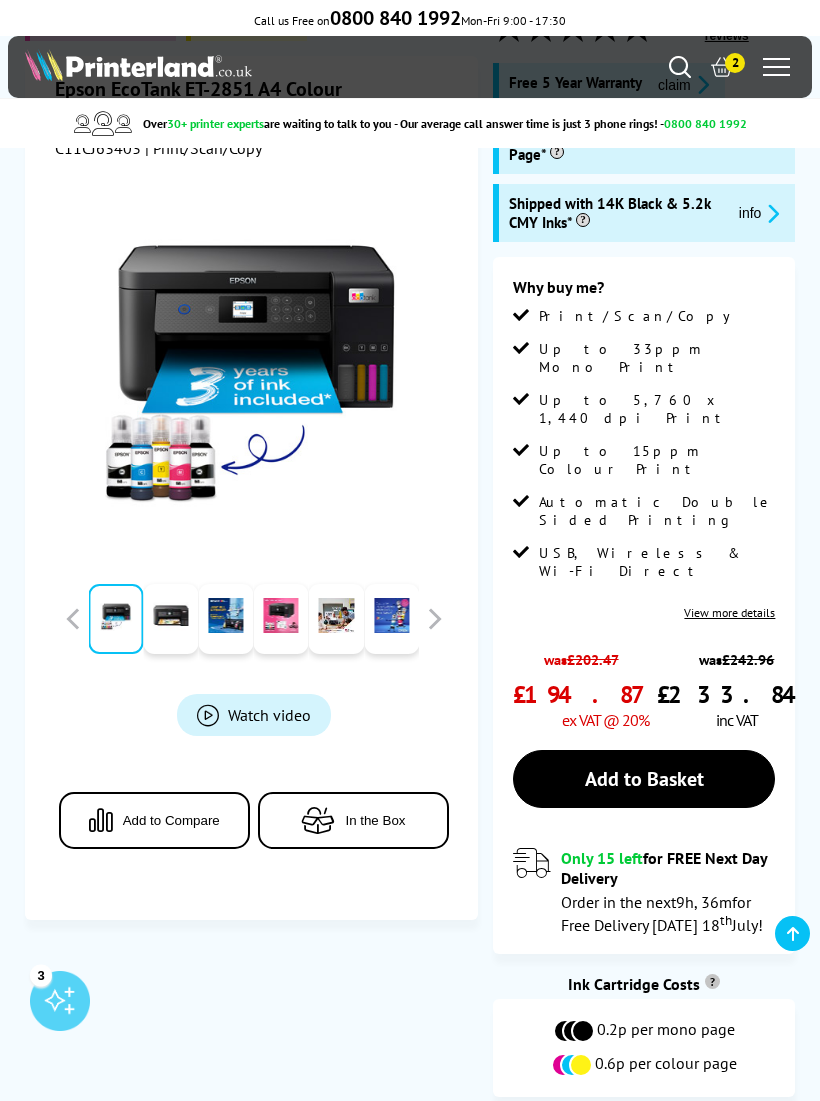 click on "Add to Compare" at bounding box center (171, 820) 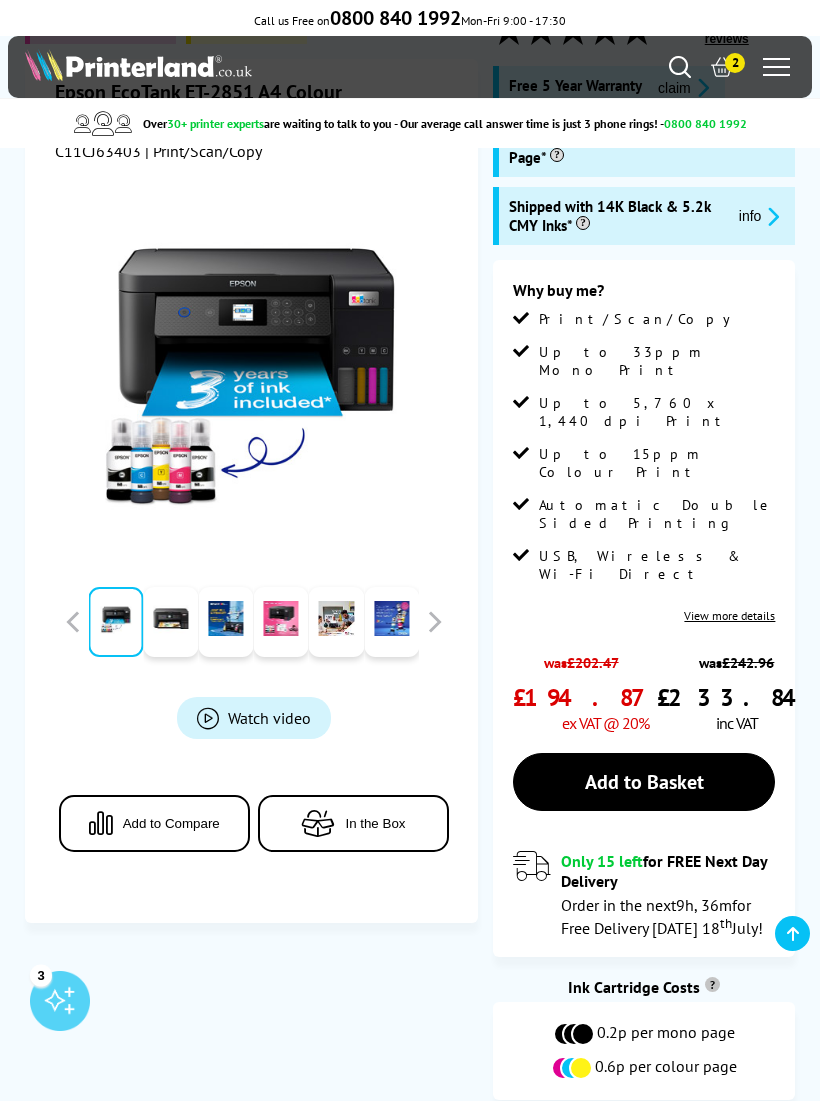 scroll, scrollTop: 184, scrollLeft: 0, axis: vertical 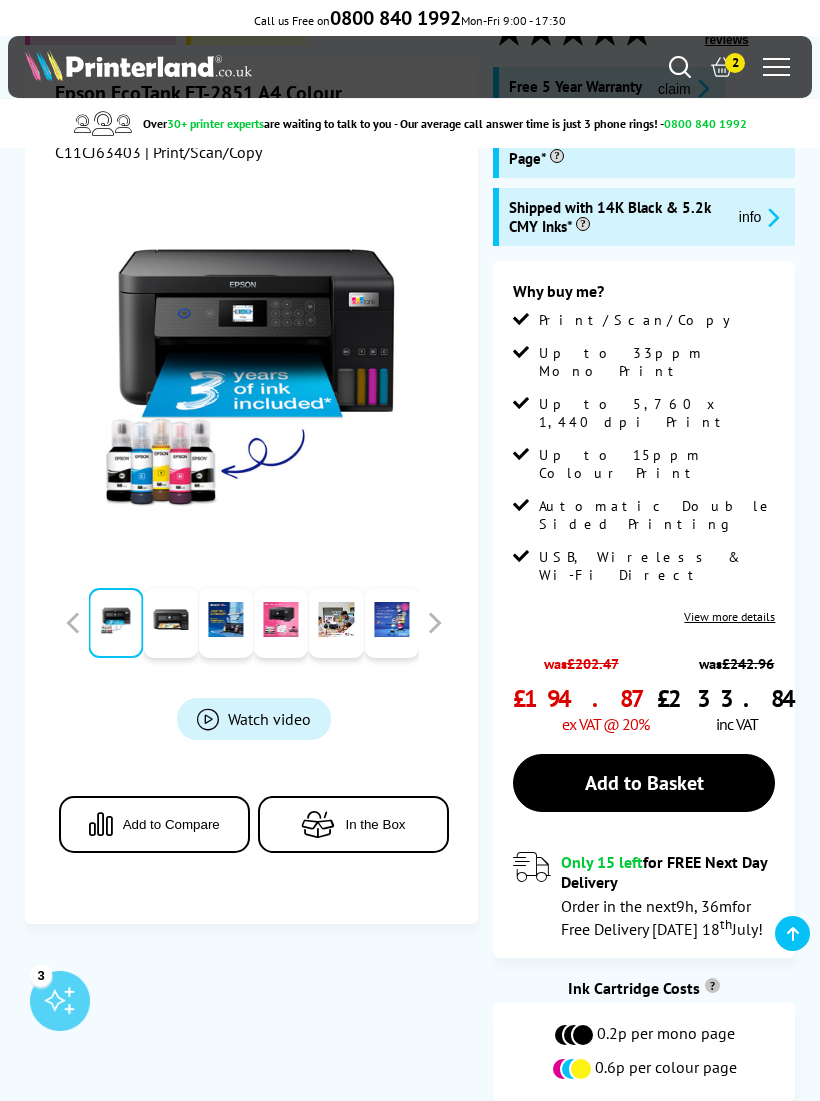 click on "Add to Compare" at bounding box center [171, 824] 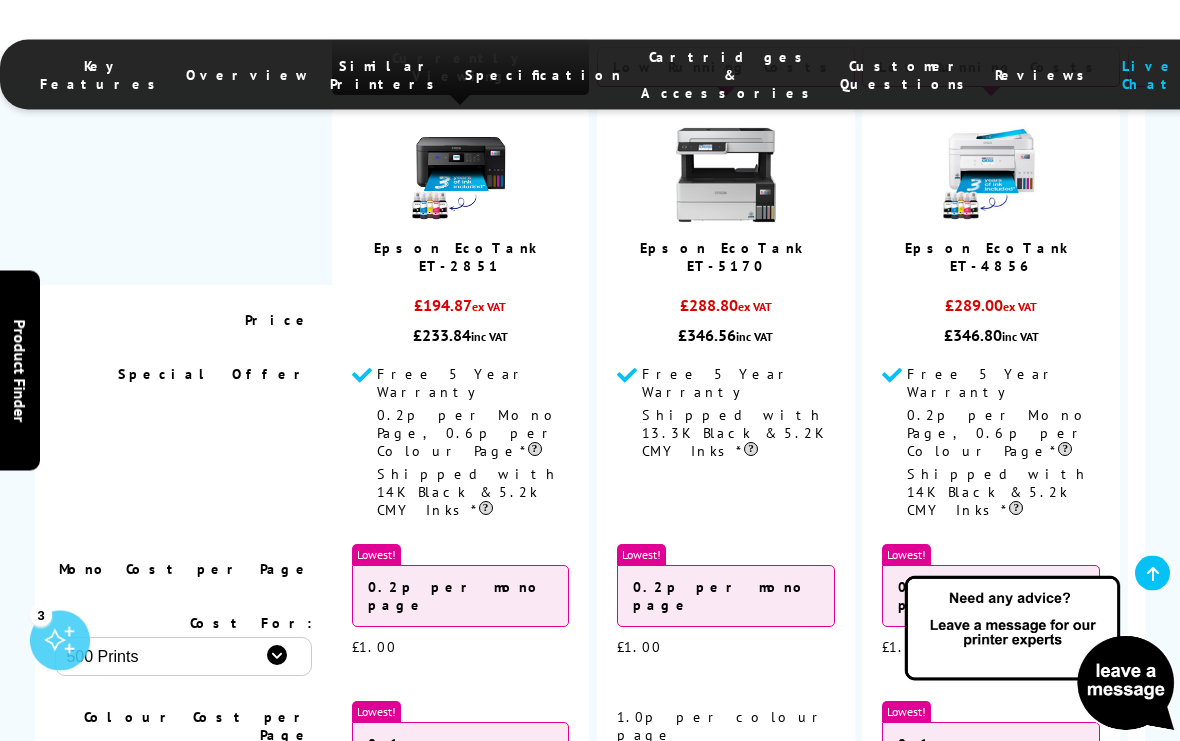 scroll, scrollTop: 5096, scrollLeft: 0, axis: vertical 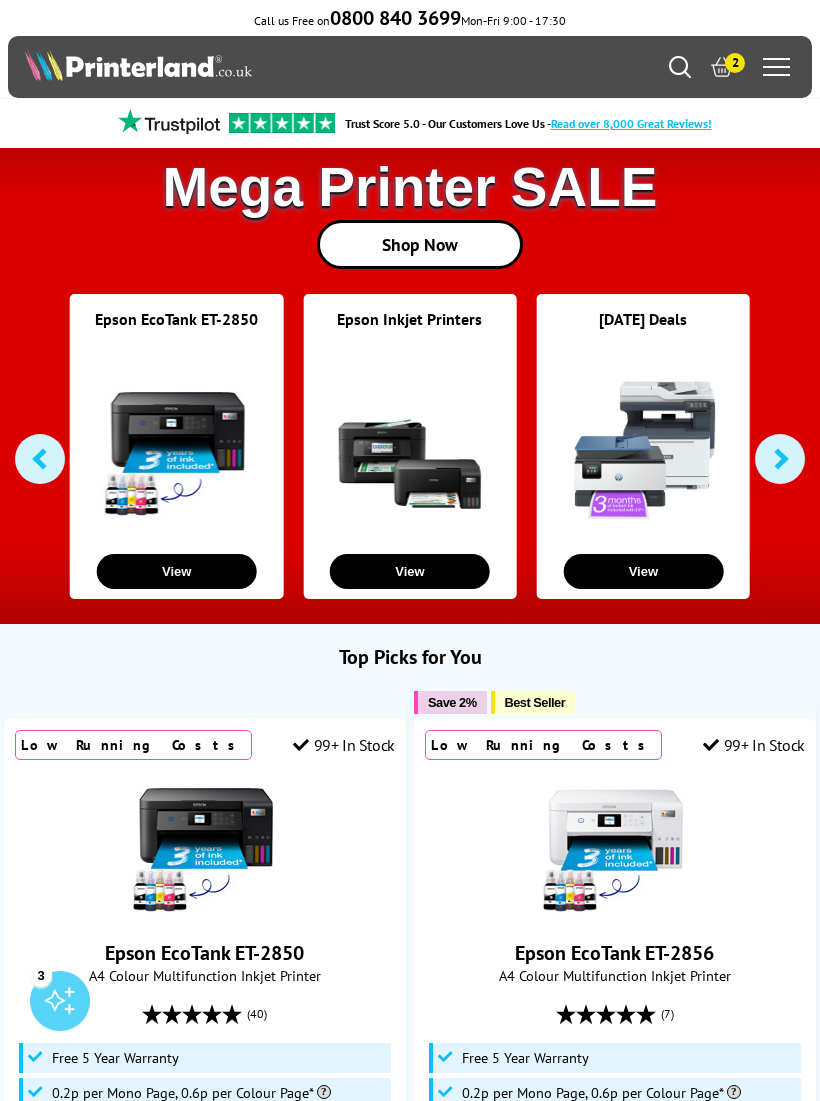 click 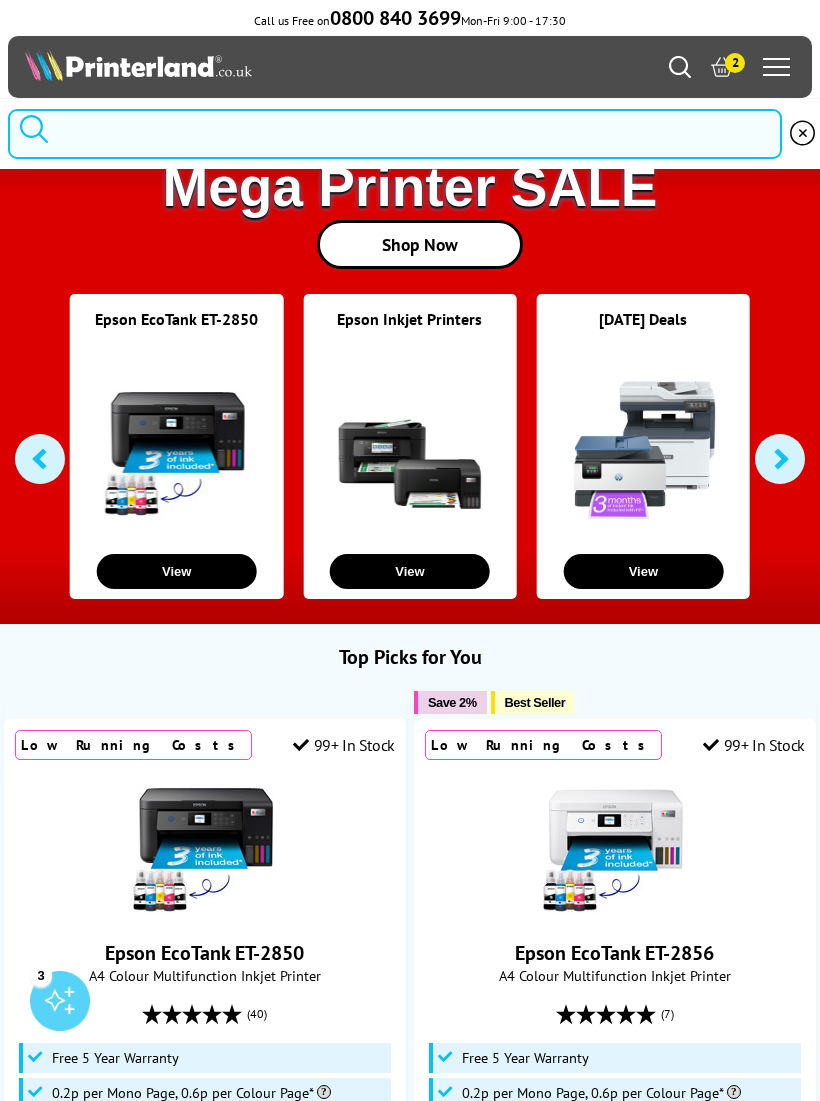 click at bounding box center [395, 134] 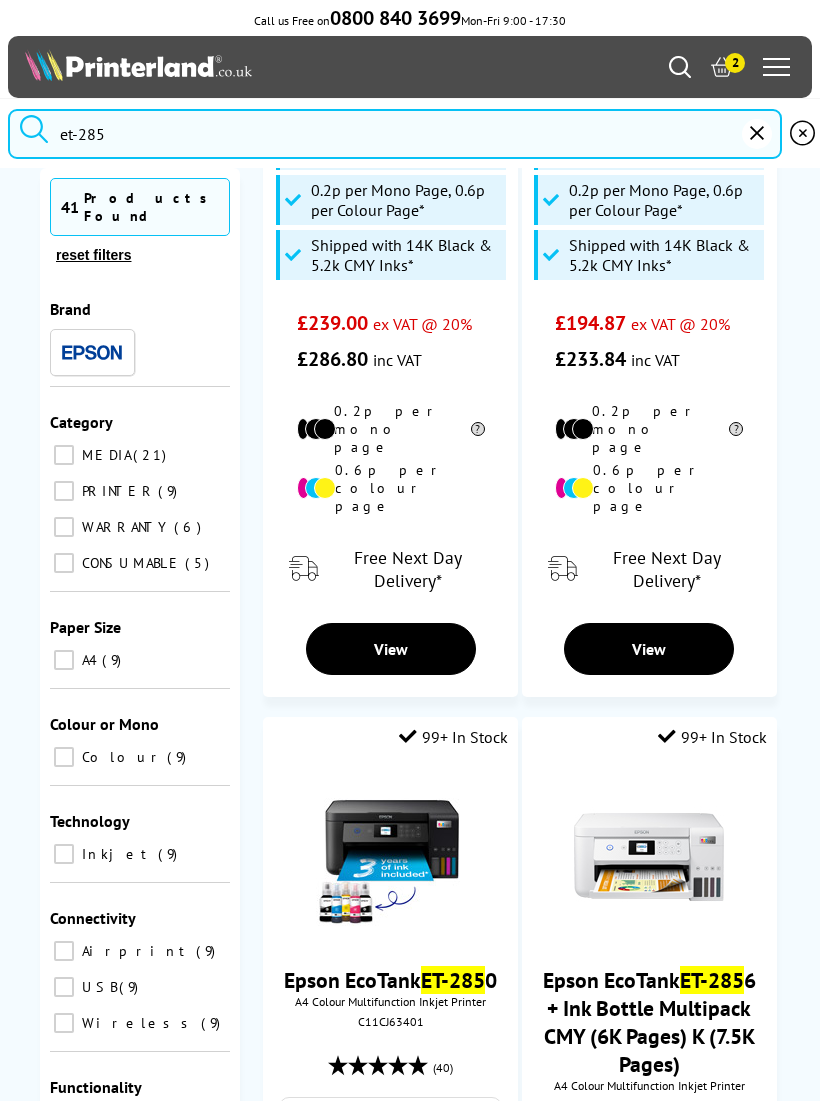 scroll, scrollTop: 719, scrollLeft: 0, axis: vertical 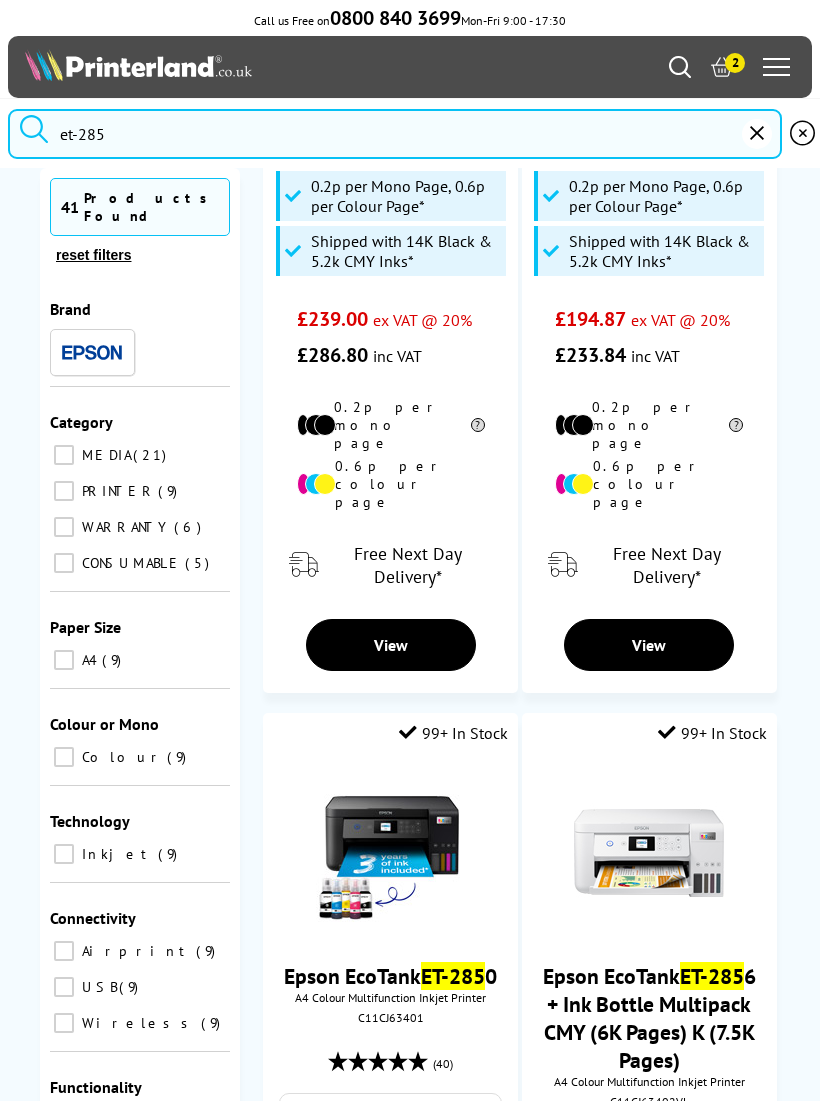type on "et-285" 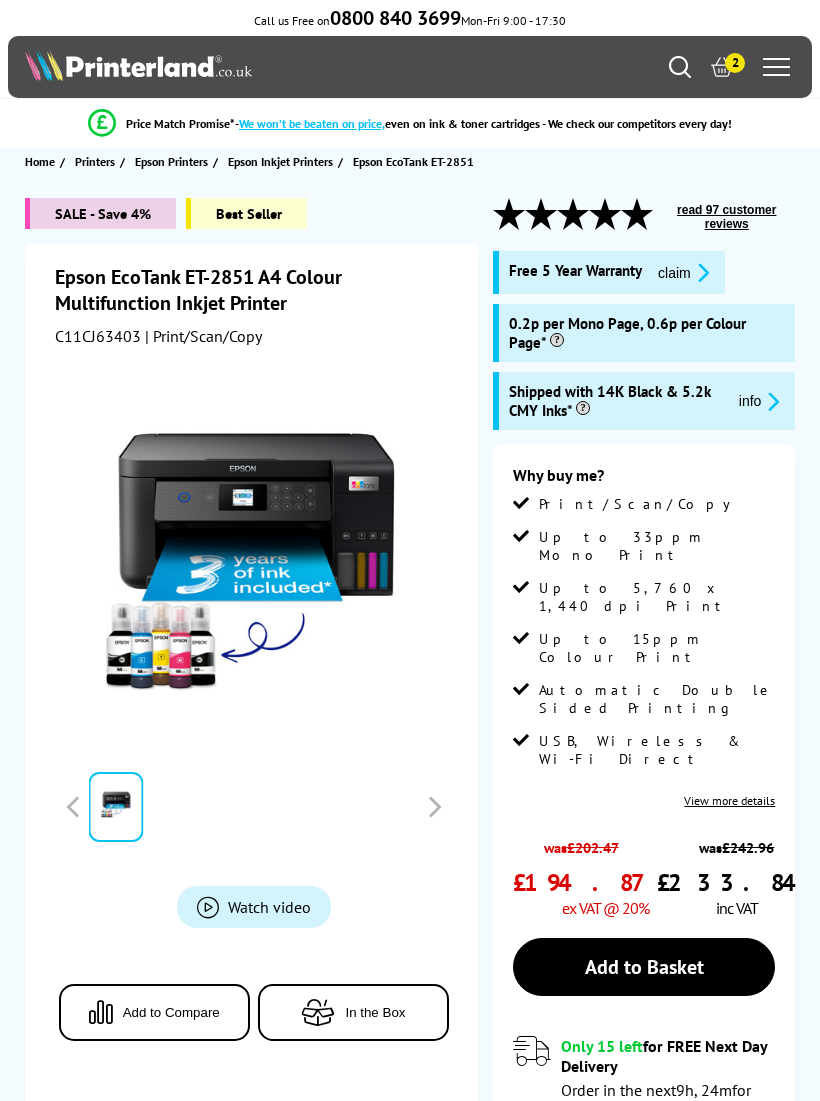 scroll, scrollTop: 0, scrollLeft: 0, axis: both 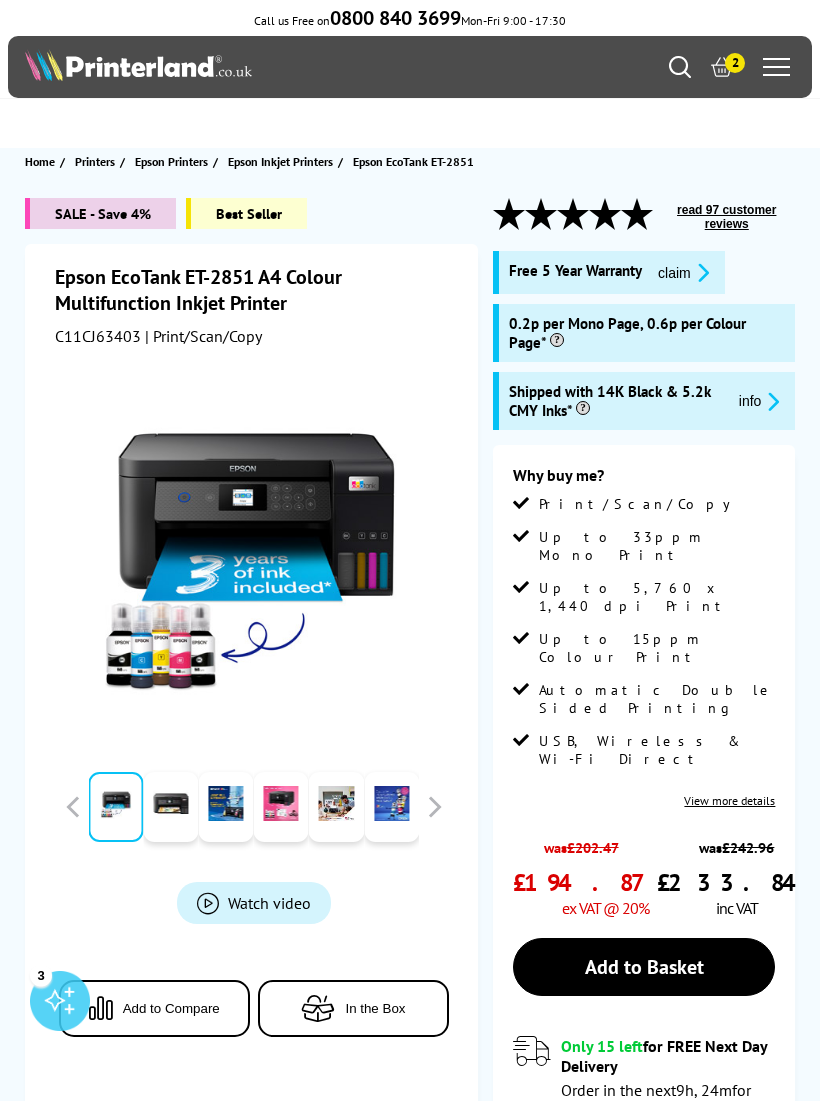 click on "Add to Basket" at bounding box center [644, 967] 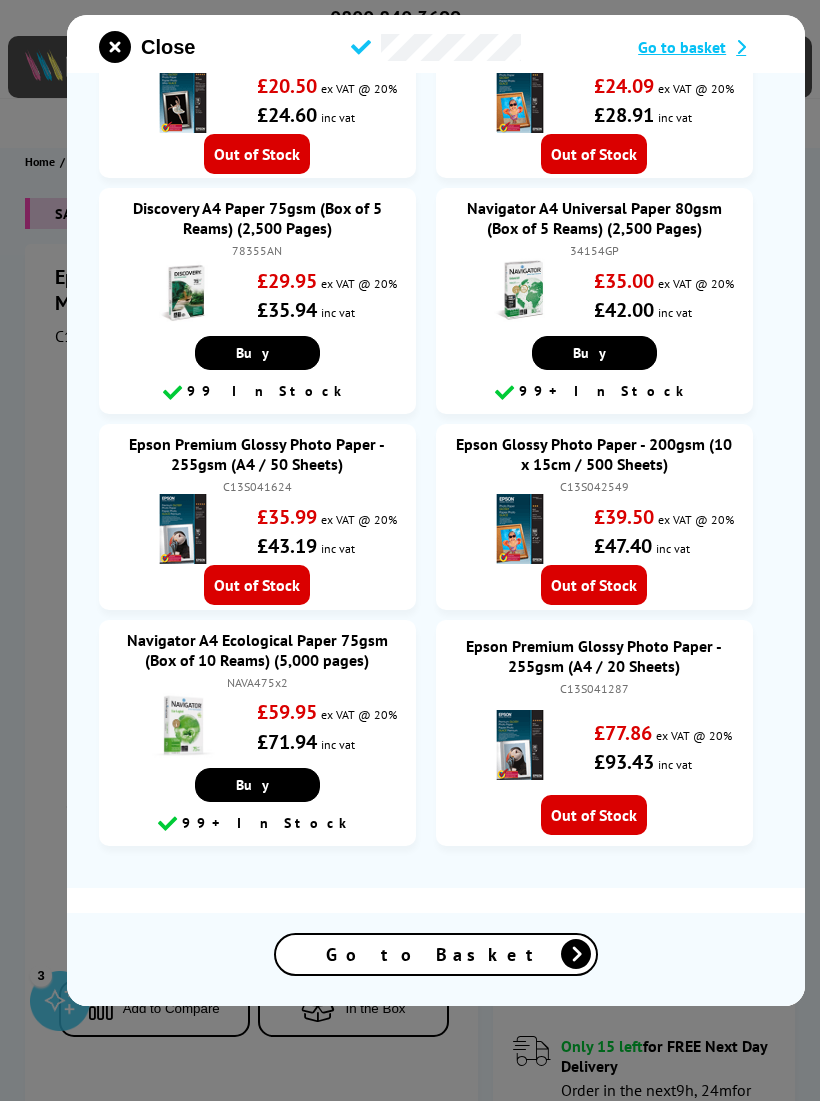scroll, scrollTop: 2780, scrollLeft: 0, axis: vertical 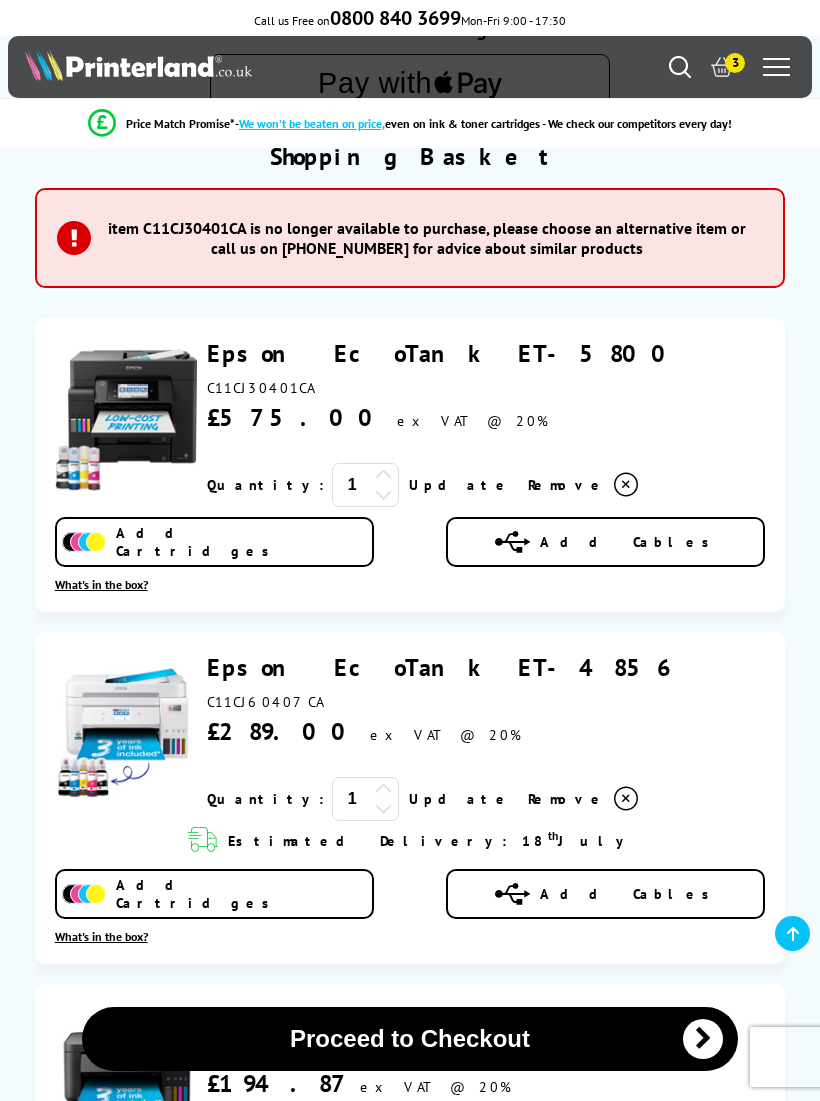 click at bounding box center (626, 485) 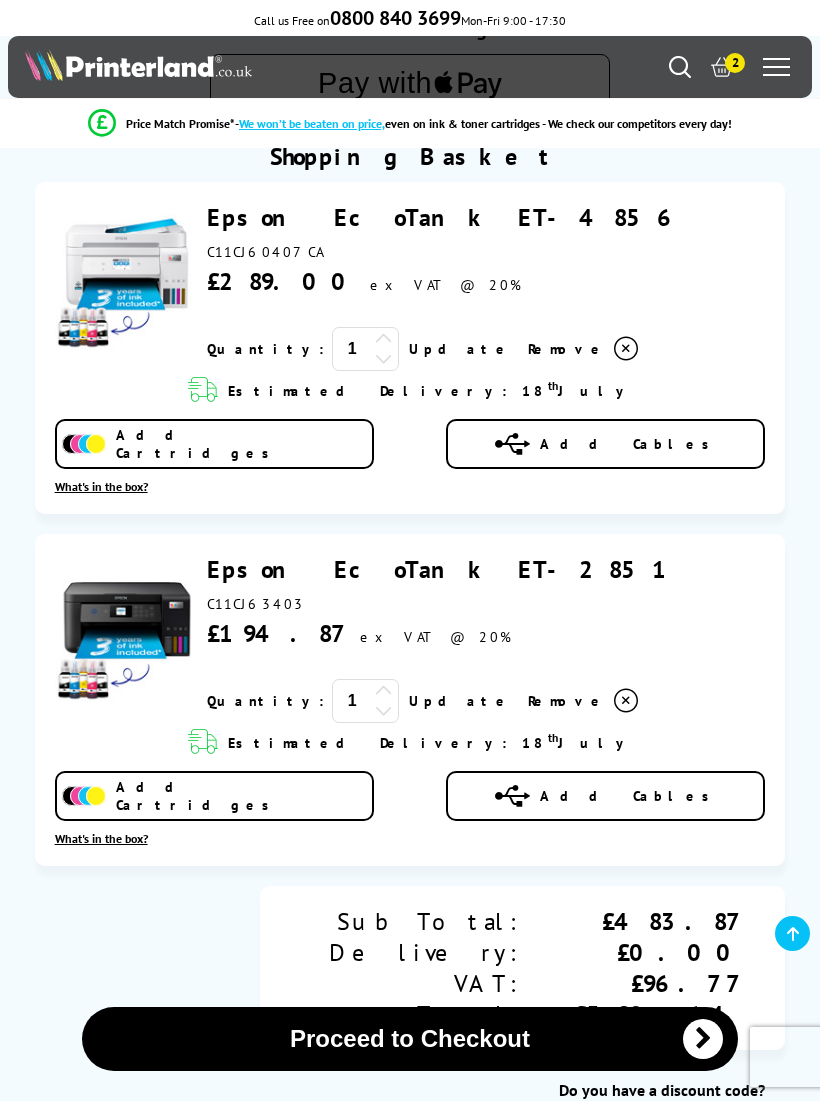click at bounding box center (626, 349) 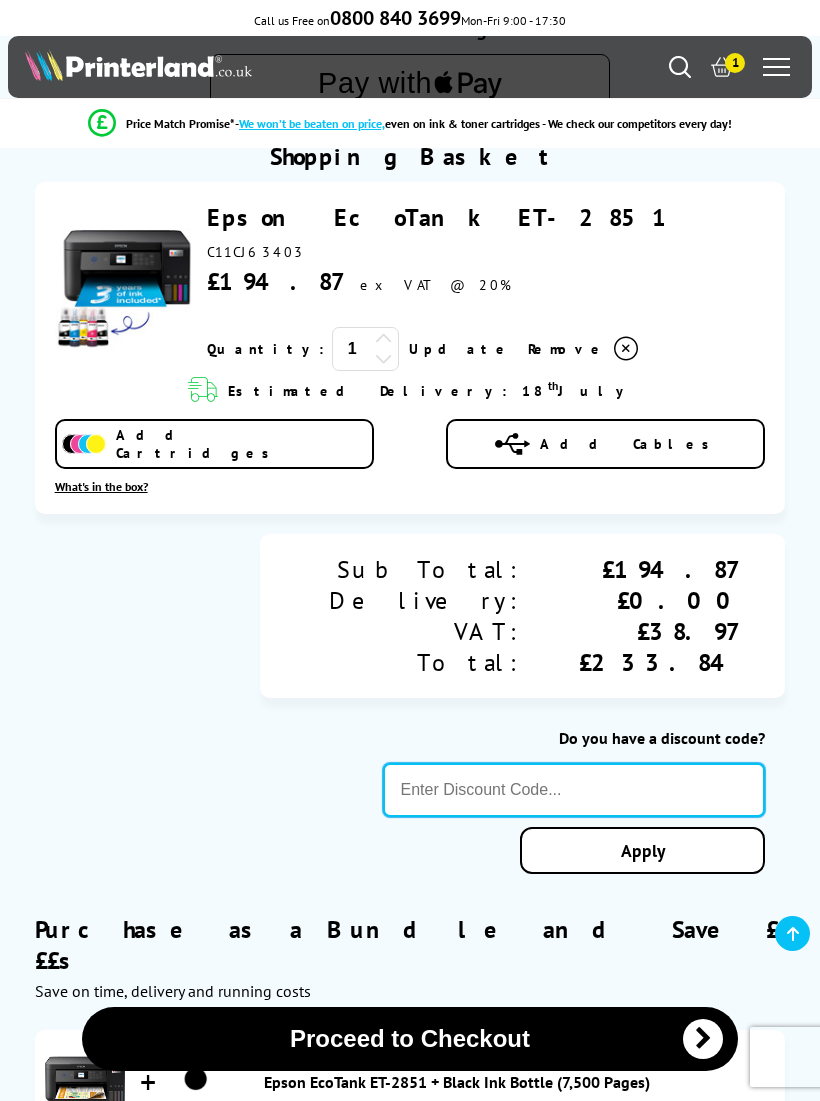 click at bounding box center (574, 790) 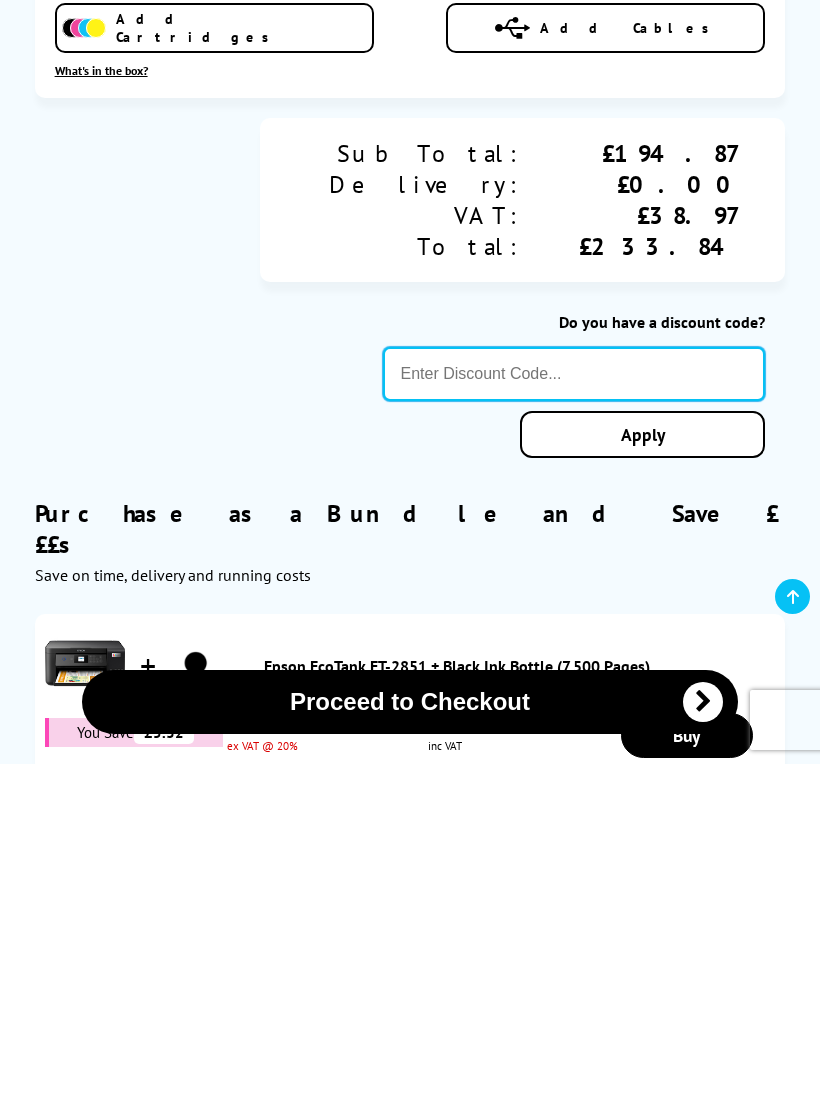 click at bounding box center (574, 711) 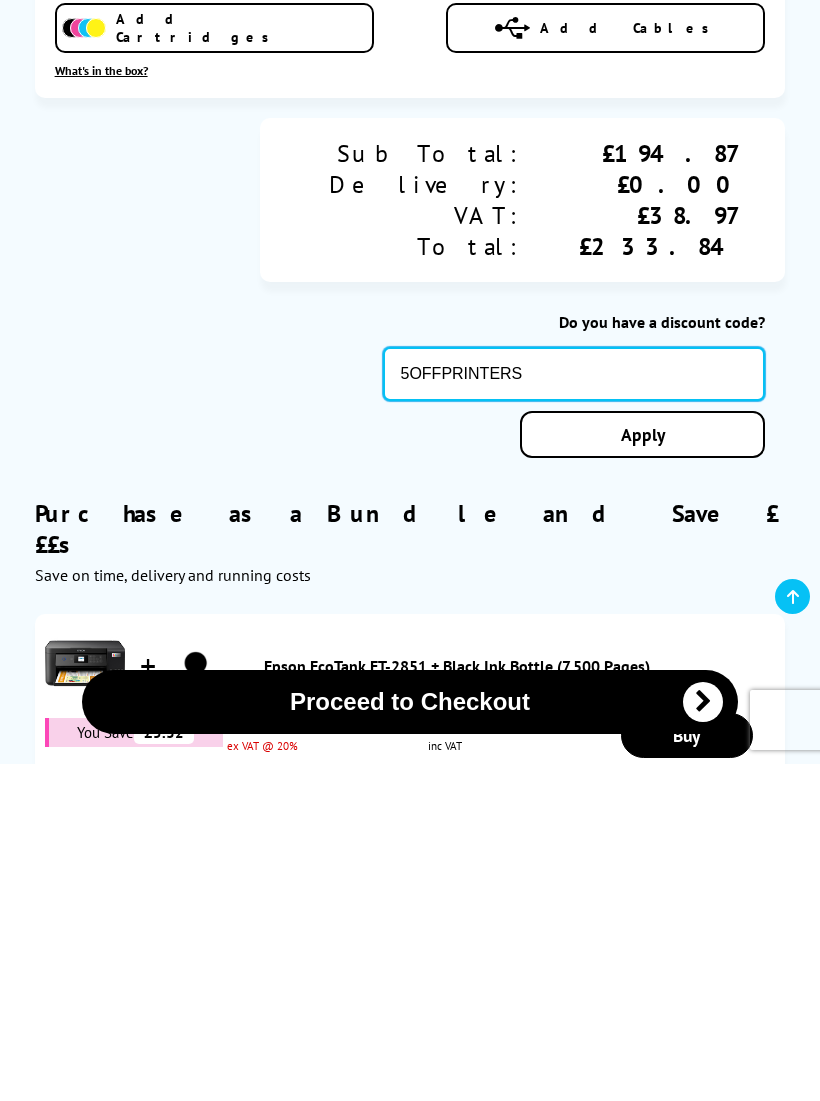 type on "5OFFPRINTERS" 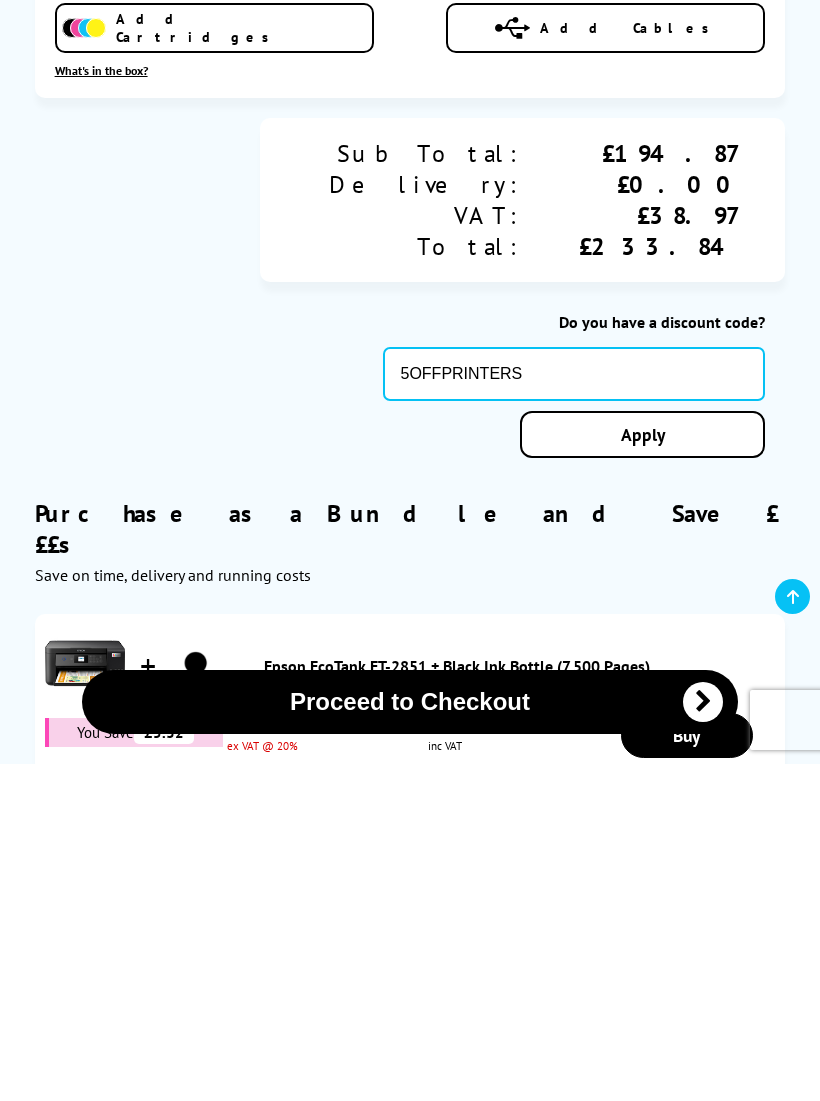 click on "Apply" at bounding box center (642, 771) 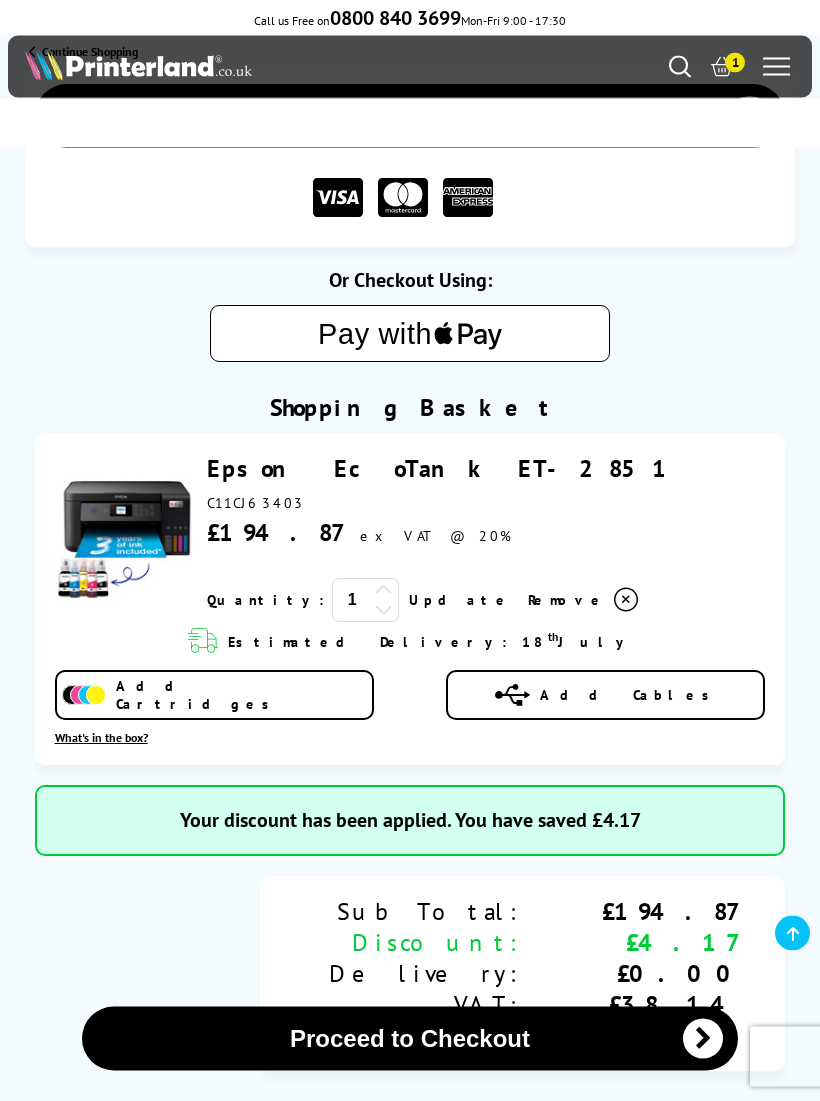 scroll, scrollTop: 0, scrollLeft: 0, axis: both 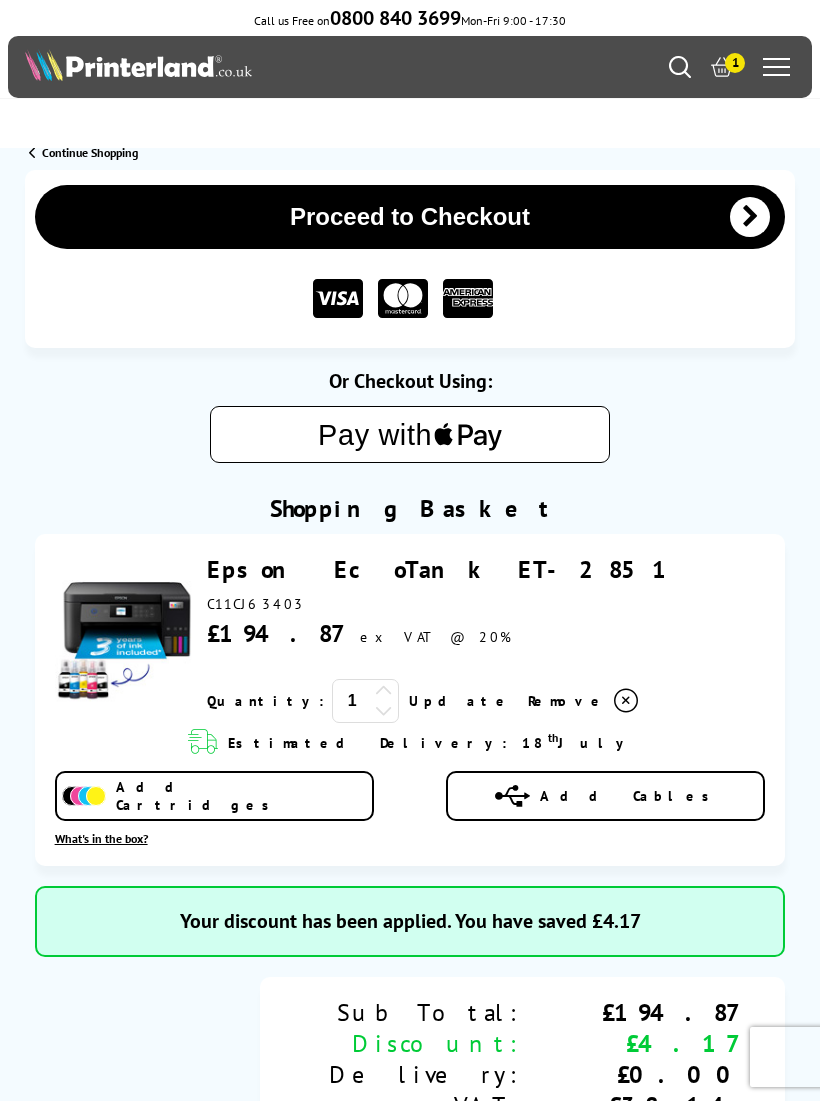 click on "Continue Shopping" at bounding box center (90, 152) 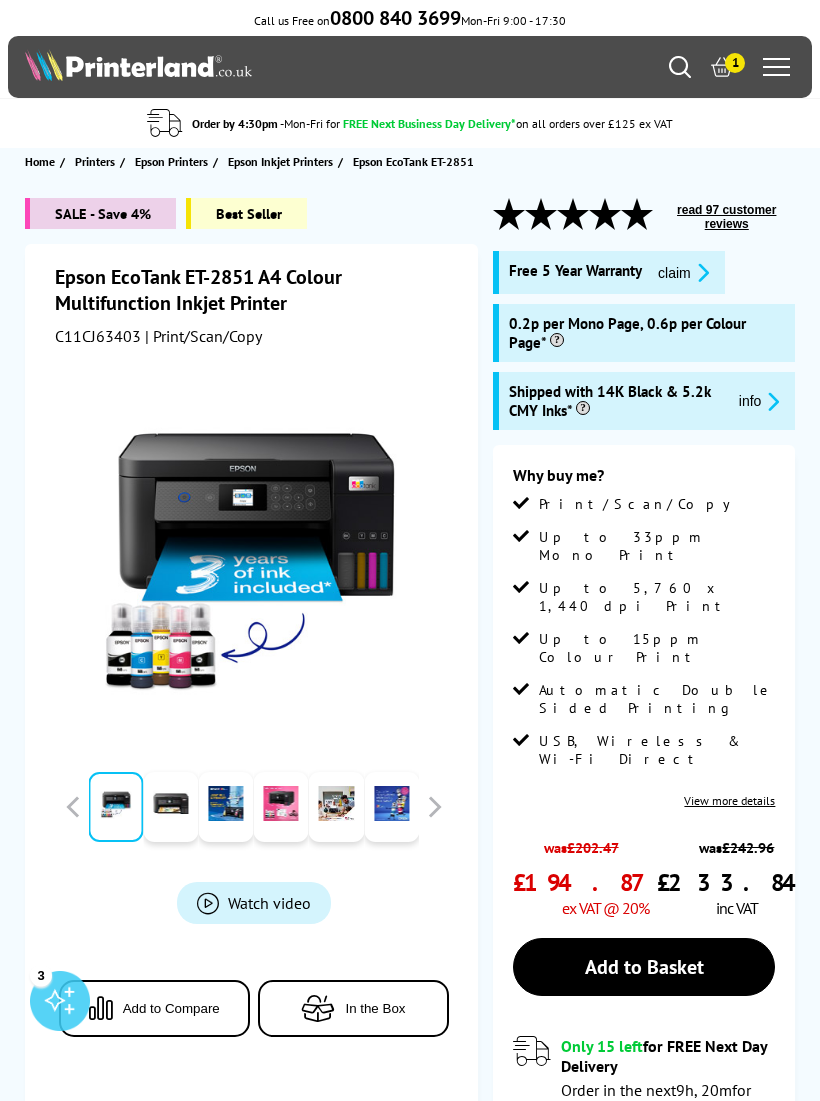 scroll, scrollTop: 0, scrollLeft: 0, axis: both 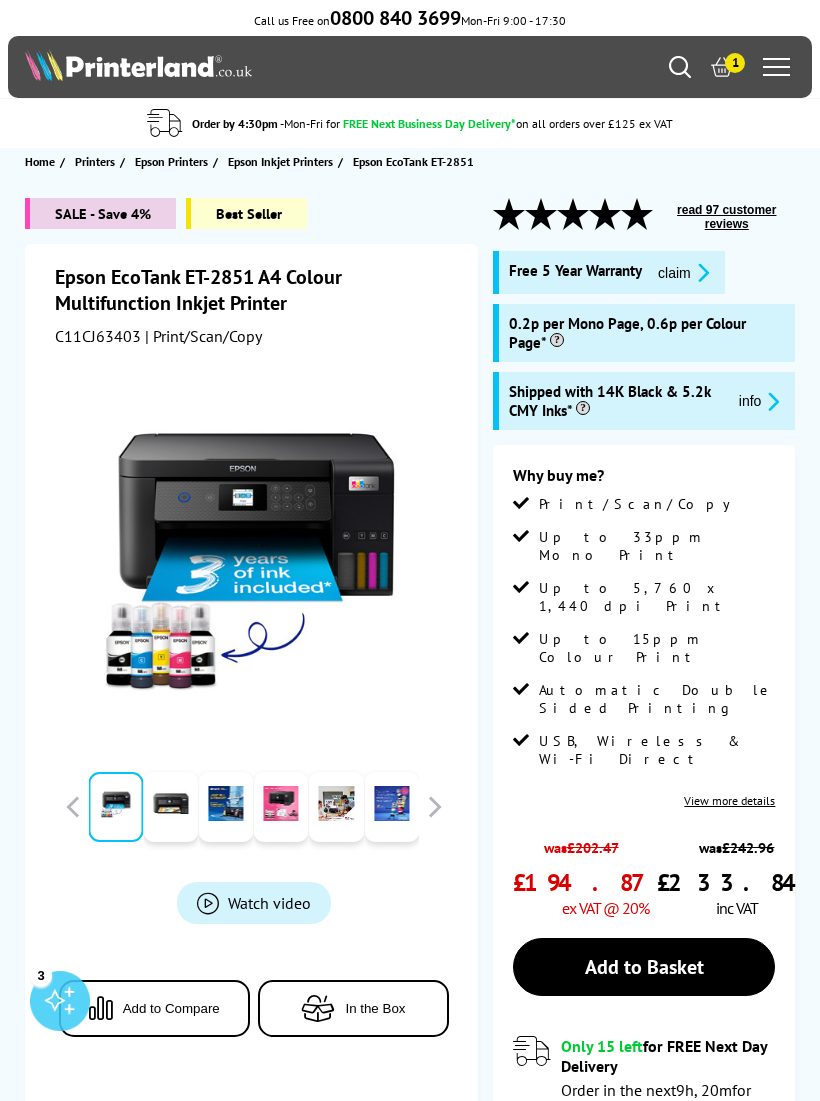 click on "Home" at bounding box center [40, 161] 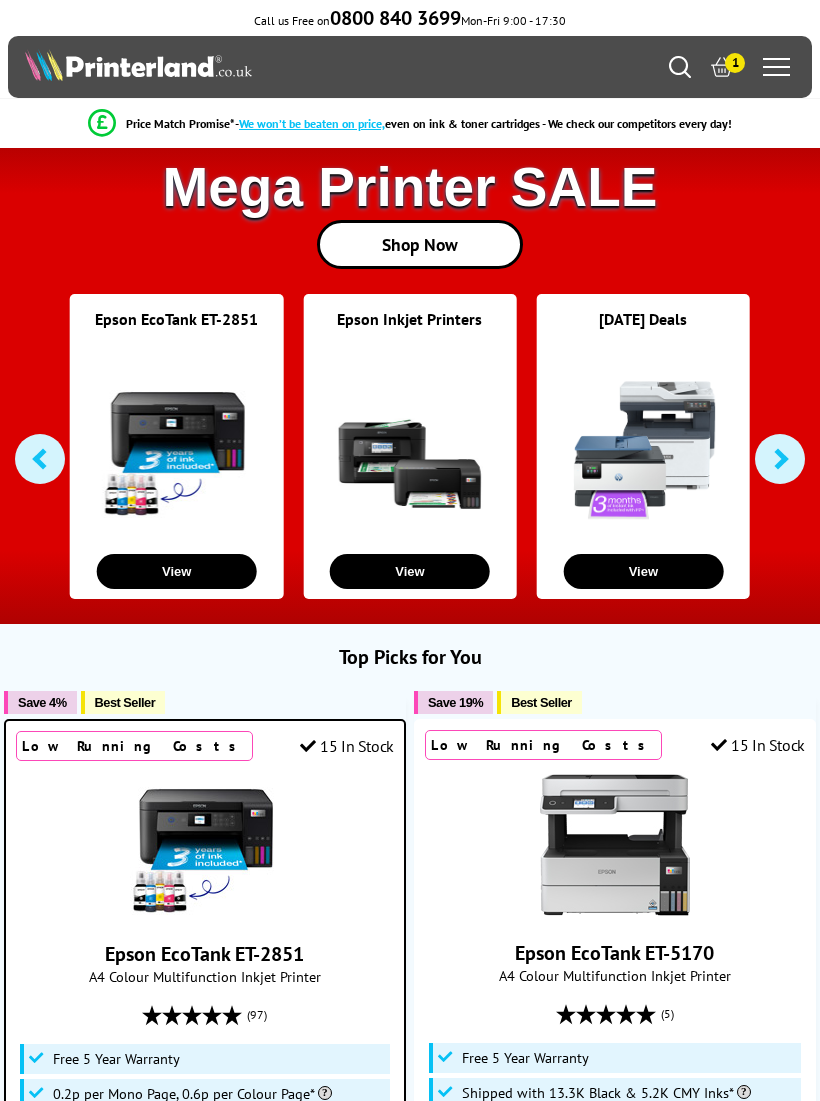 scroll, scrollTop: 0, scrollLeft: 0, axis: both 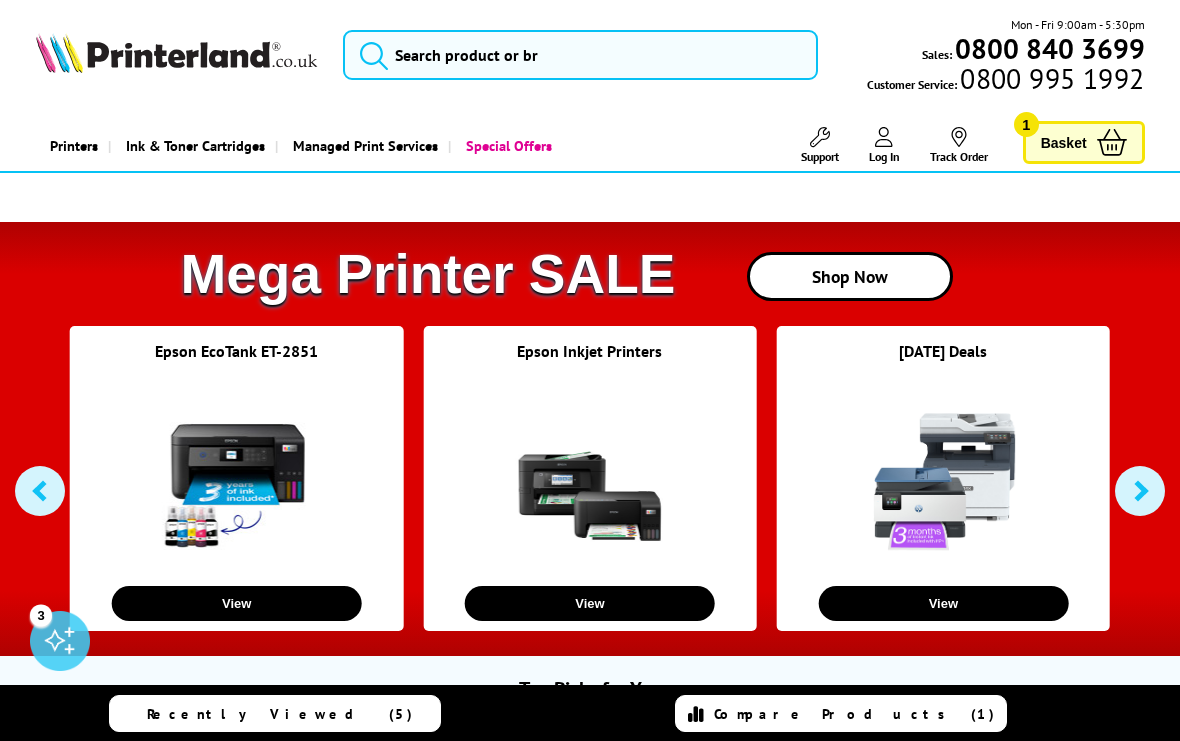 click at bounding box center (176, 53) 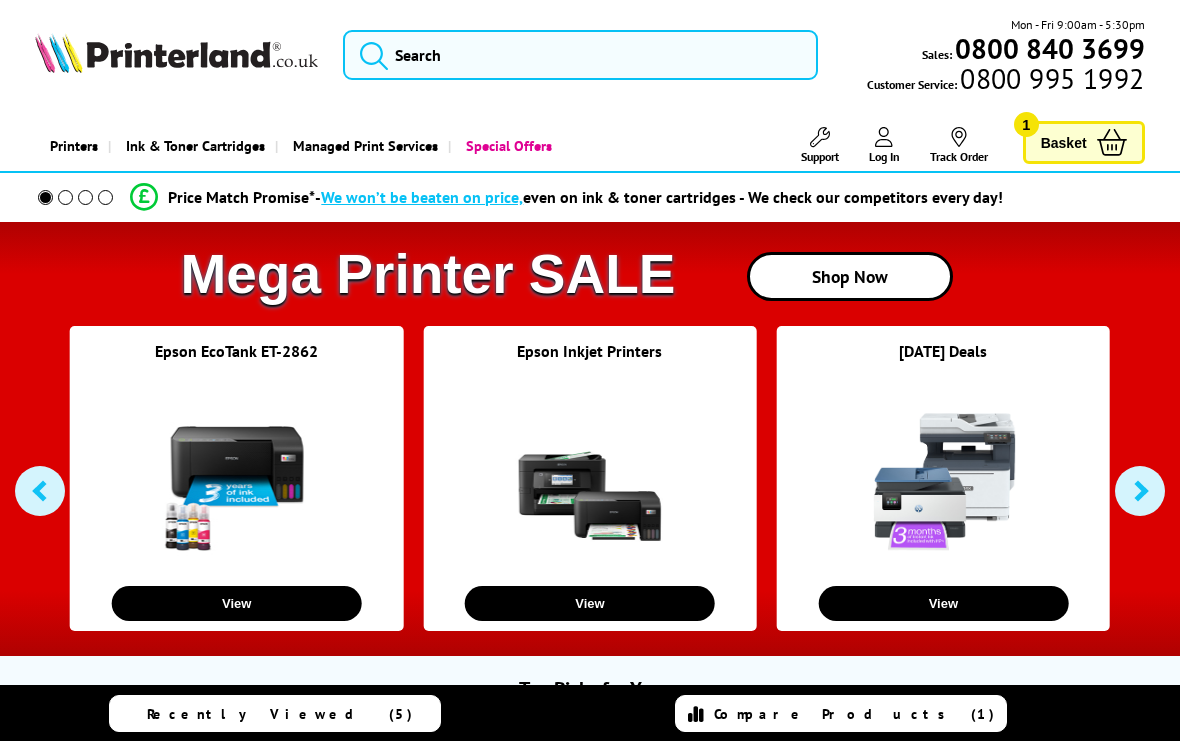 scroll, scrollTop: 0, scrollLeft: 0, axis: both 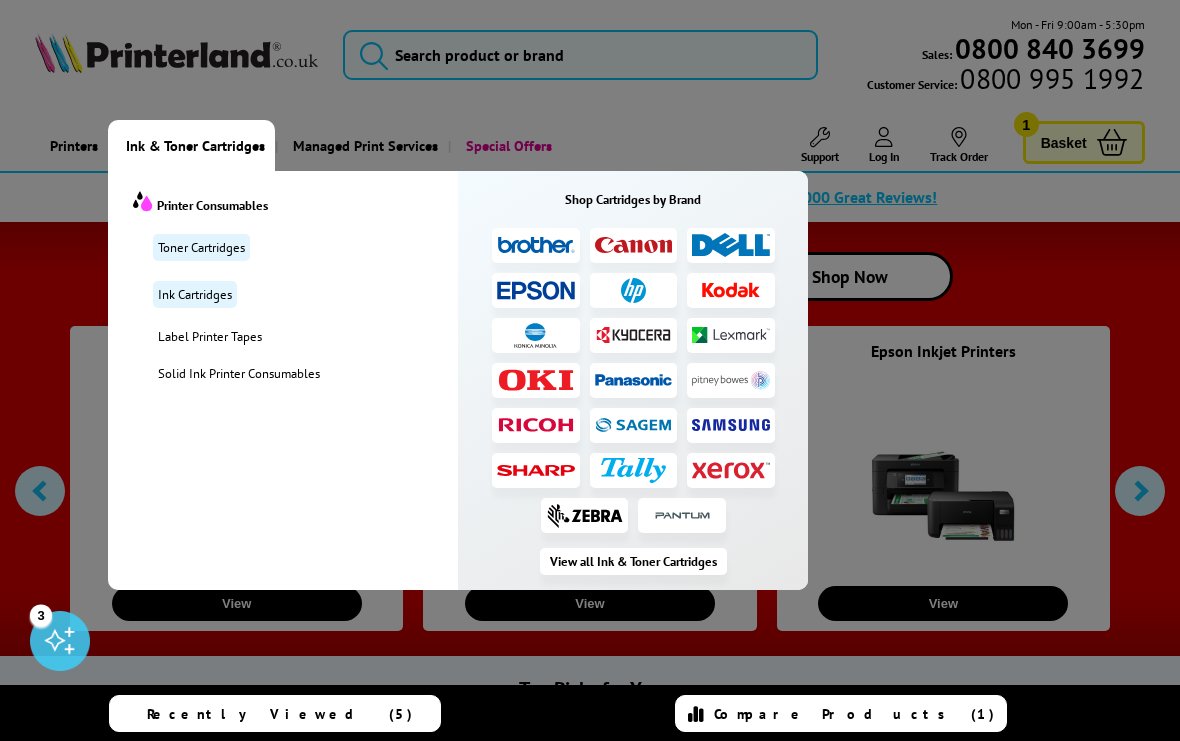 click at bounding box center (590, 370) 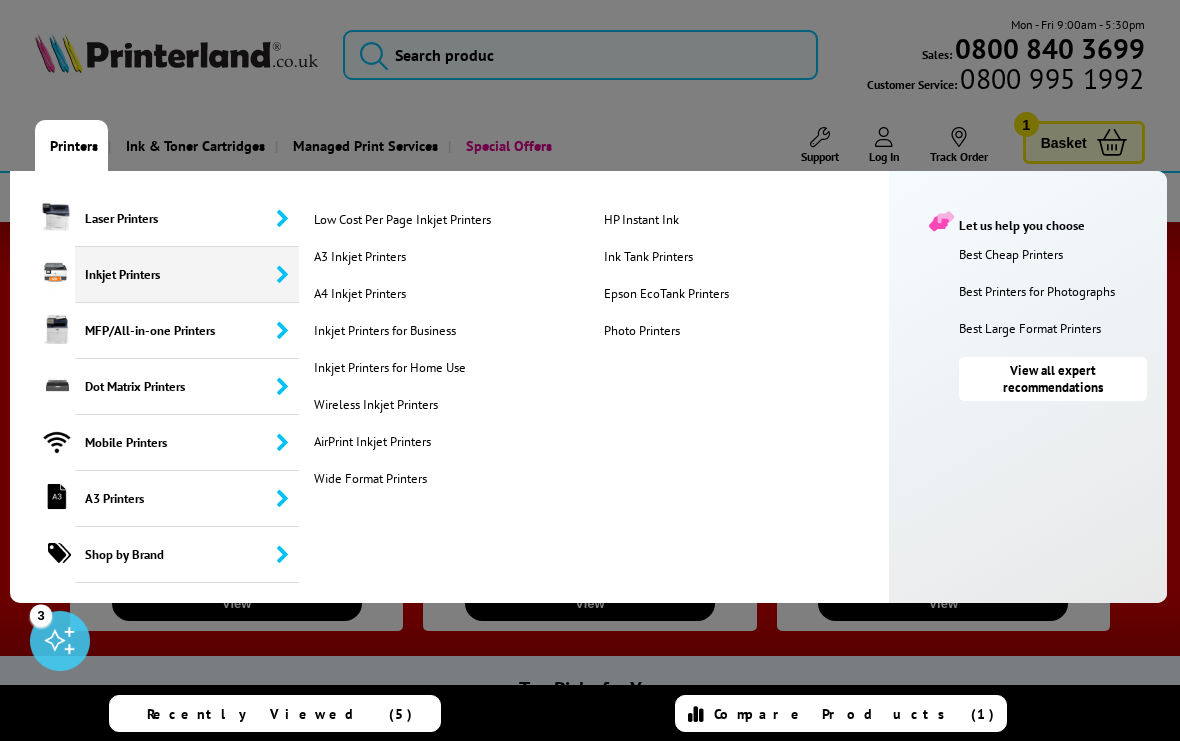 click at bounding box center (590, 370) 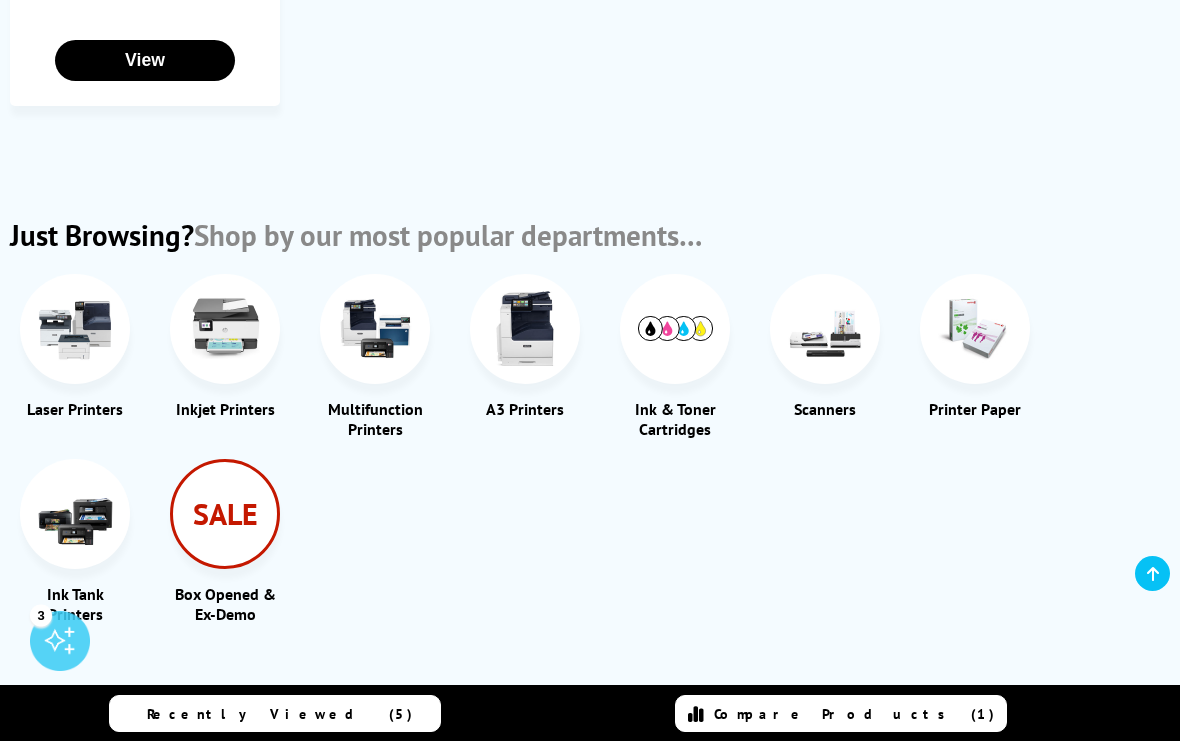 scroll, scrollTop: 2645, scrollLeft: 0, axis: vertical 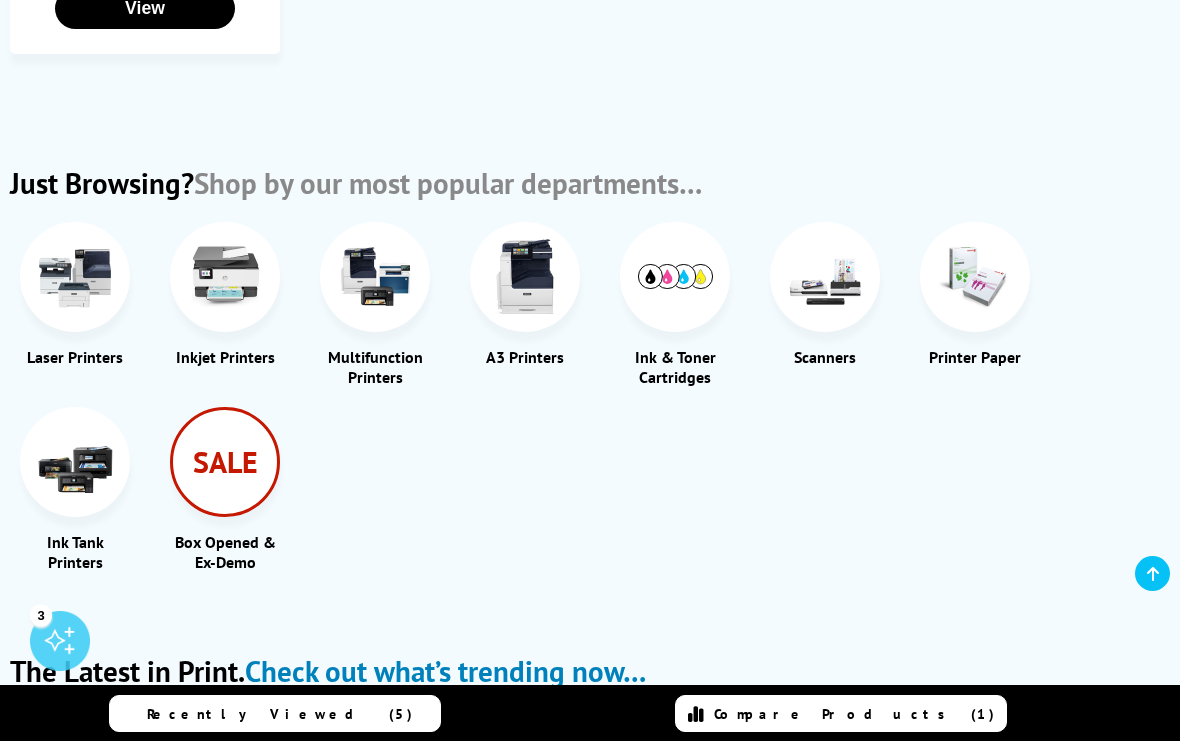 click at bounding box center (975, 276) 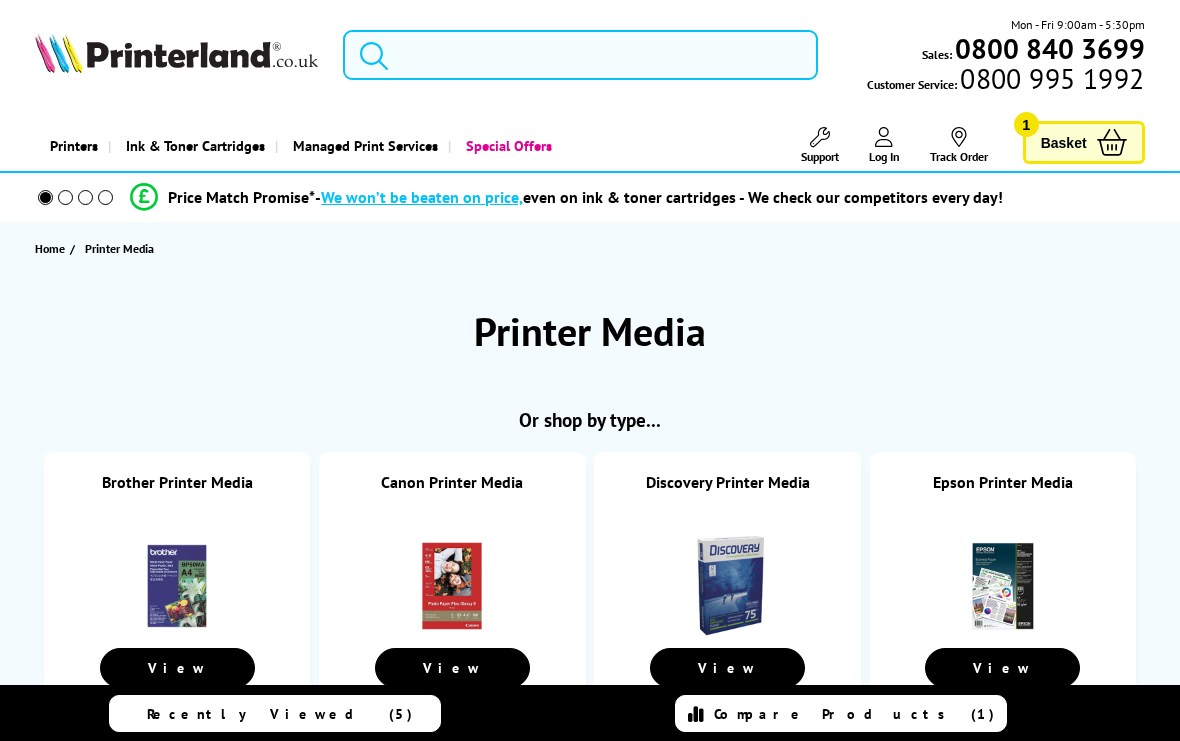 scroll, scrollTop: 0, scrollLeft: 0, axis: both 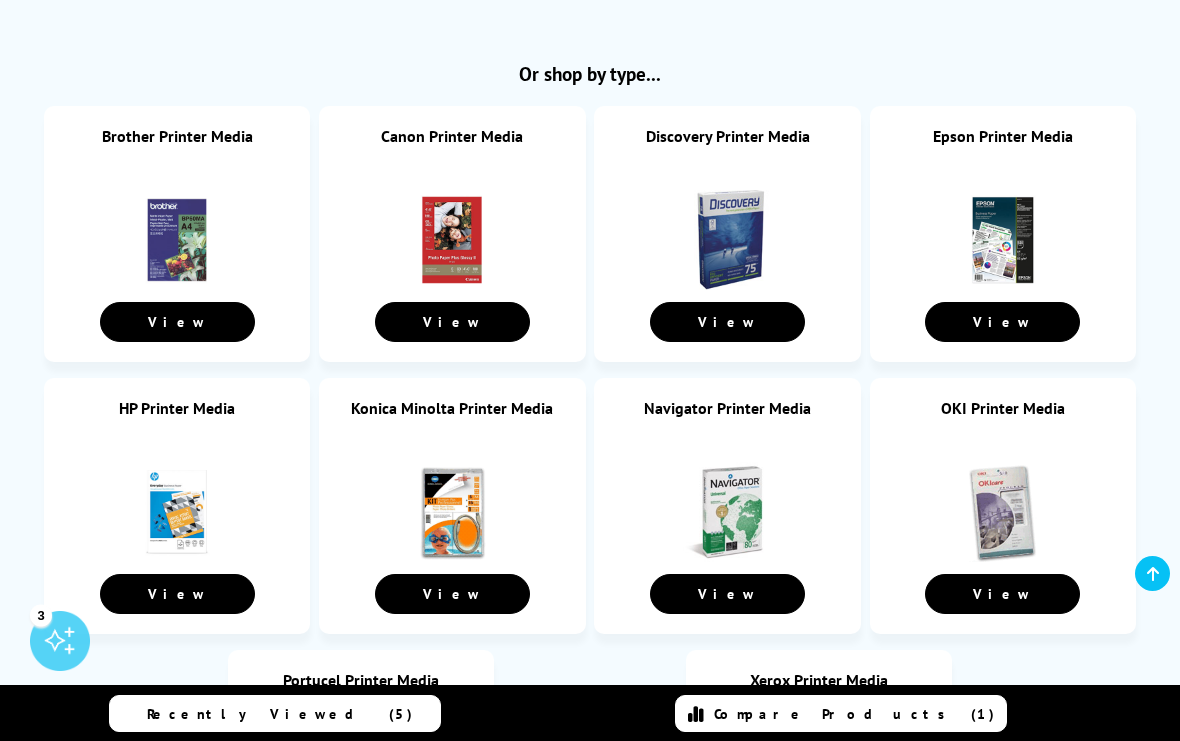 click on "View" at bounding box center [1002, 322] 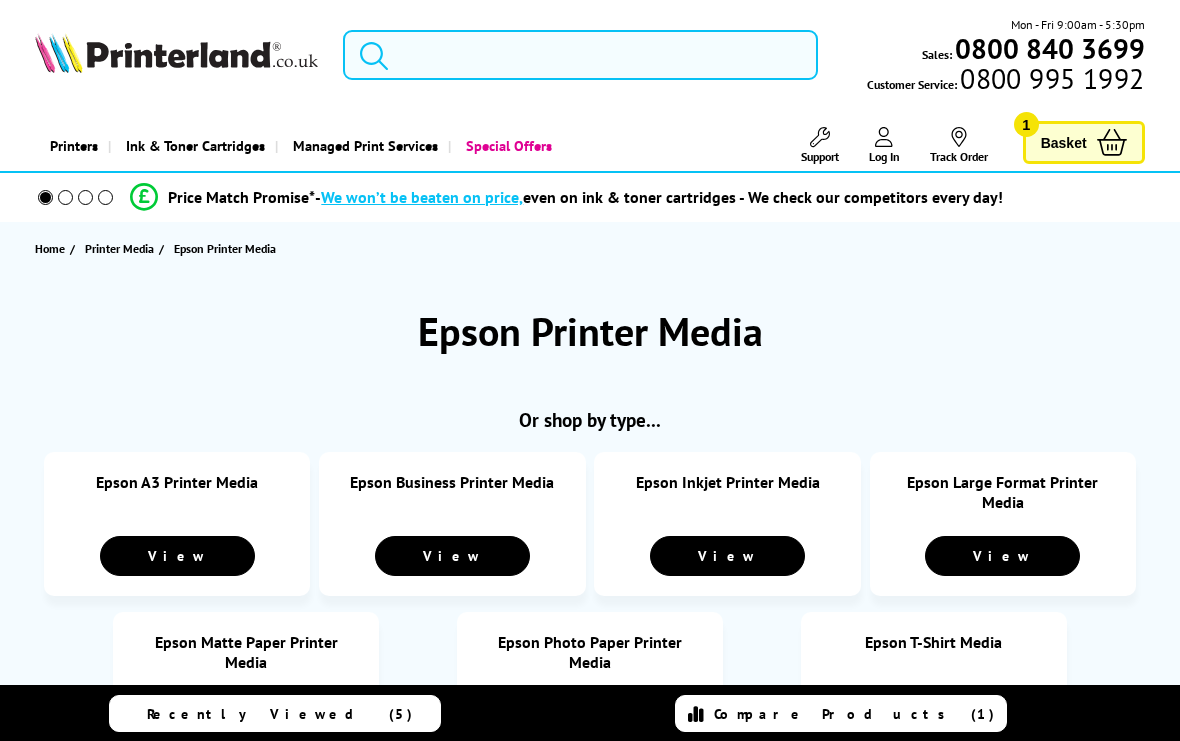 scroll, scrollTop: 0, scrollLeft: 0, axis: both 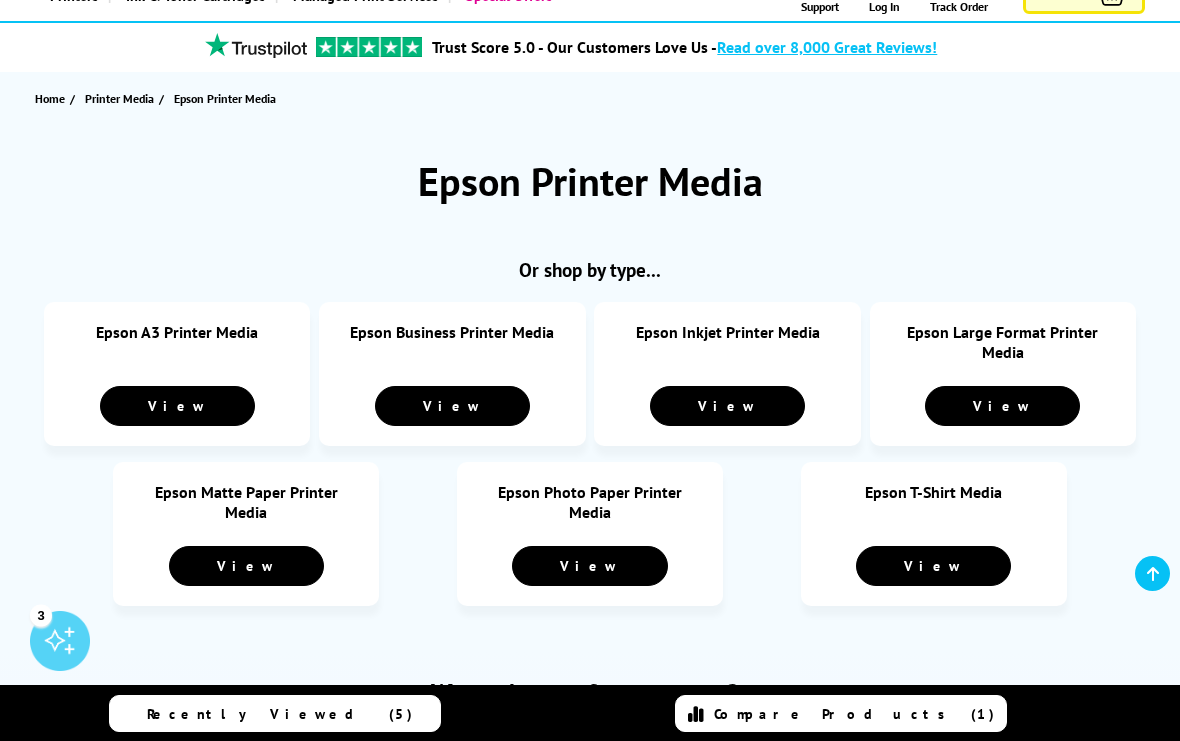 click on "View" at bounding box center (727, 406) 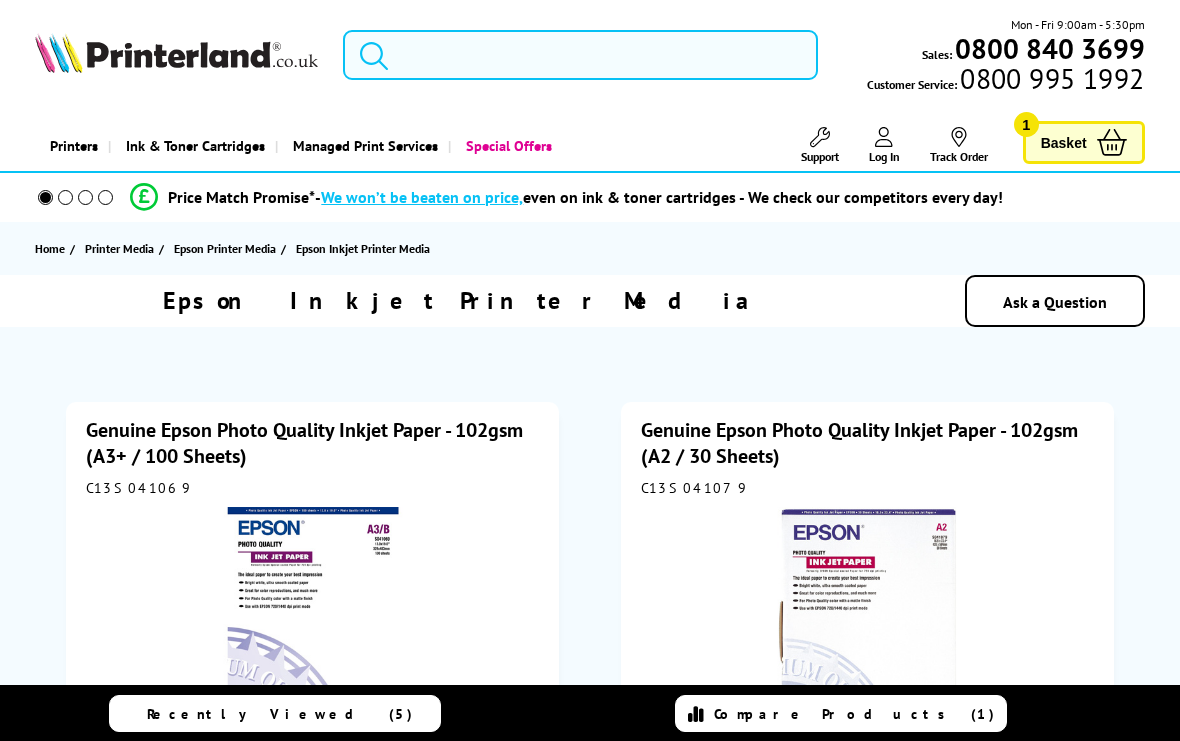 scroll, scrollTop: 0, scrollLeft: 0, axis: both 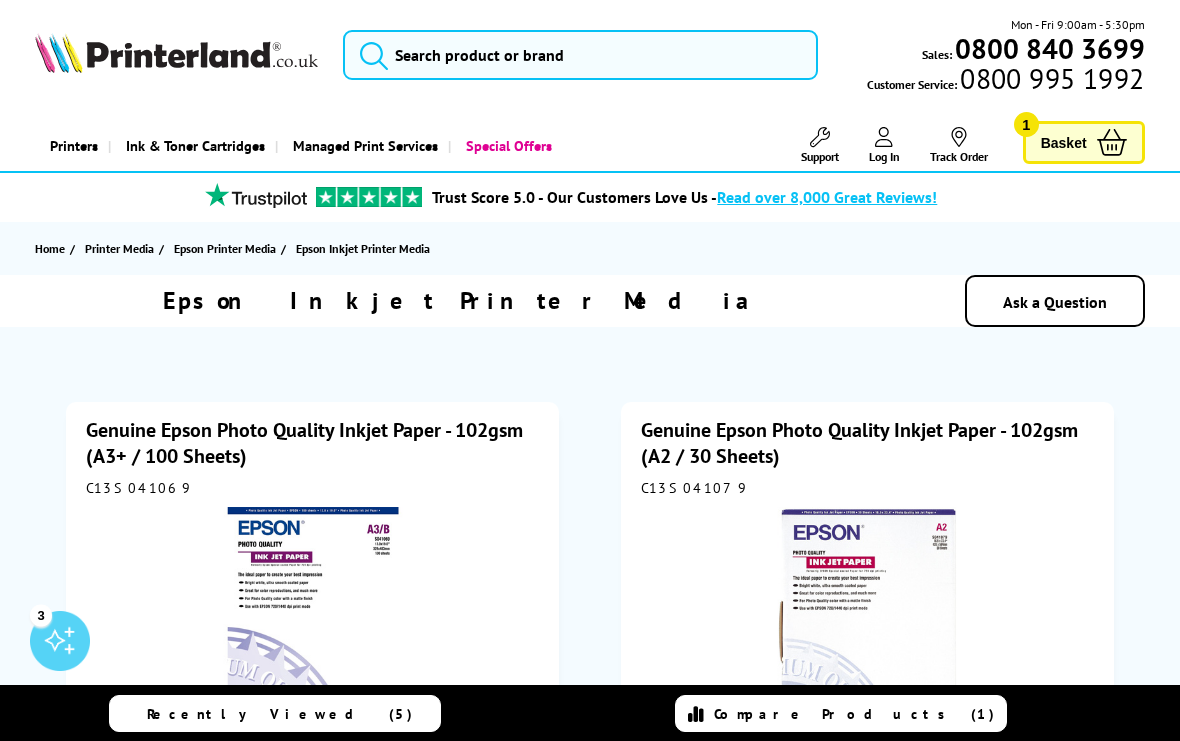 click on "Printer Media" at bounding box center [119, 248] 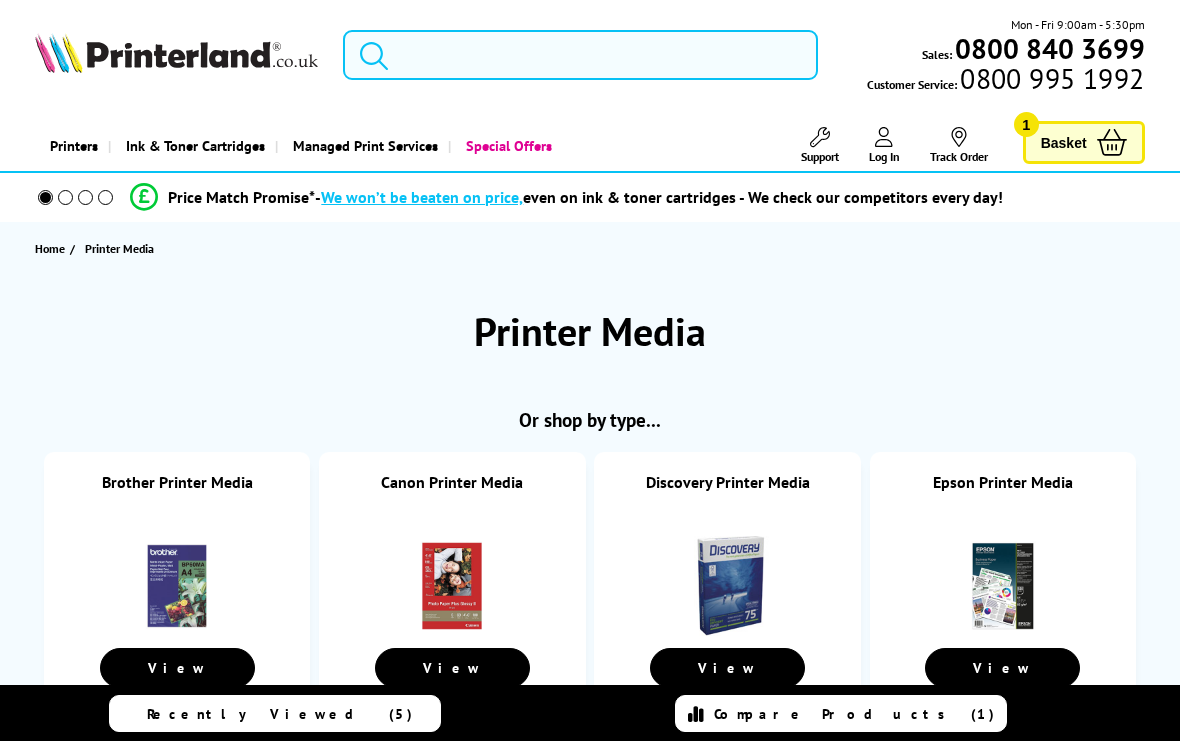 scroll, scrollTop: 0, scrollLeft: 0, axis: both 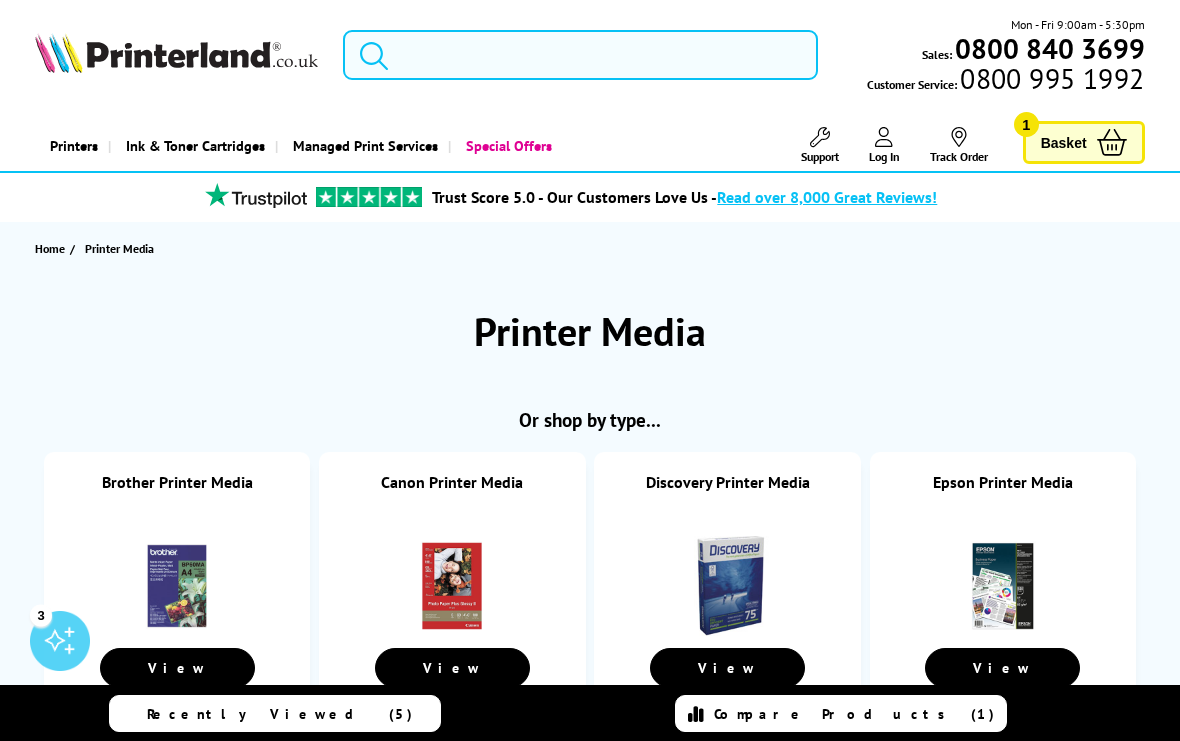 click at bounding box center [580, 55] 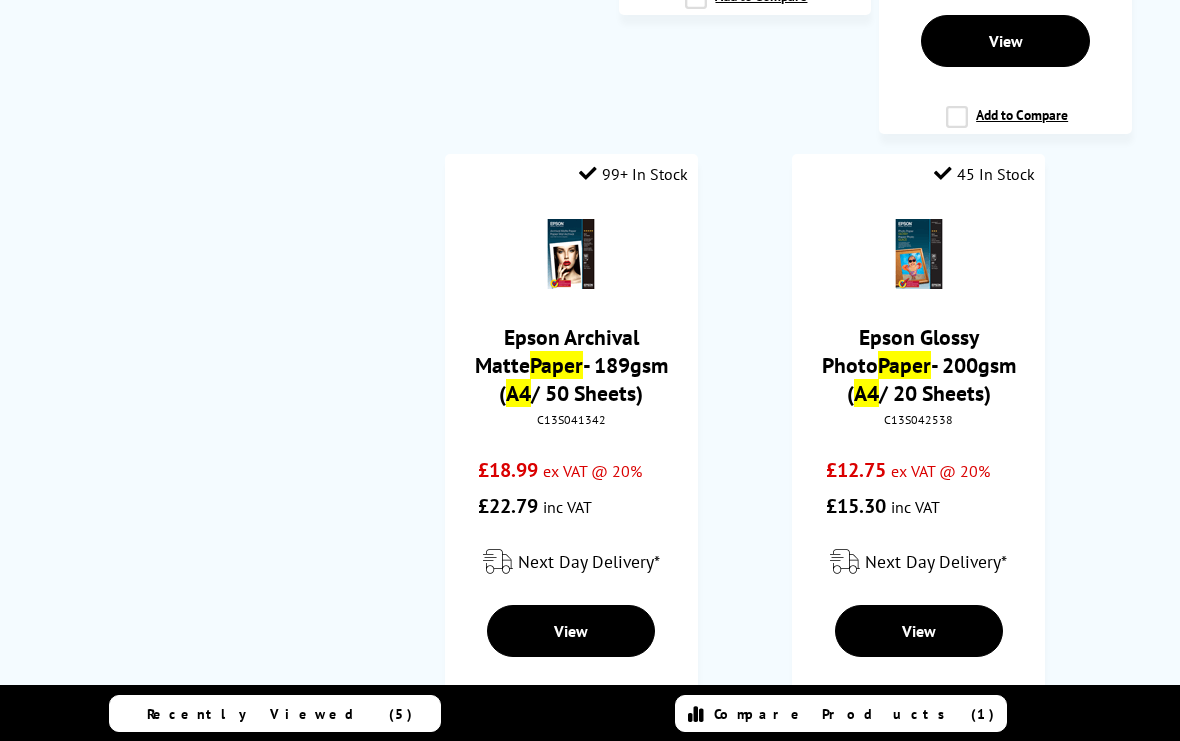 scroll, scrollTop: 4739, scrollLeft: 0, axis: vertical 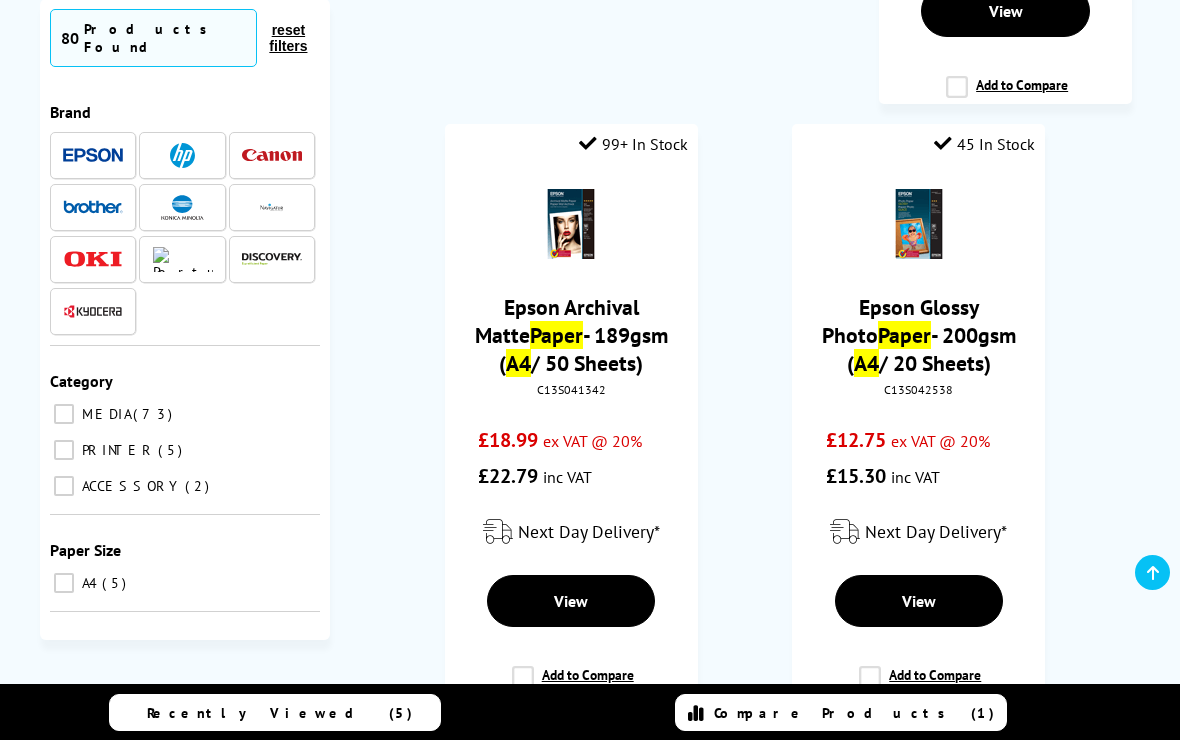 type on "a4 paper" 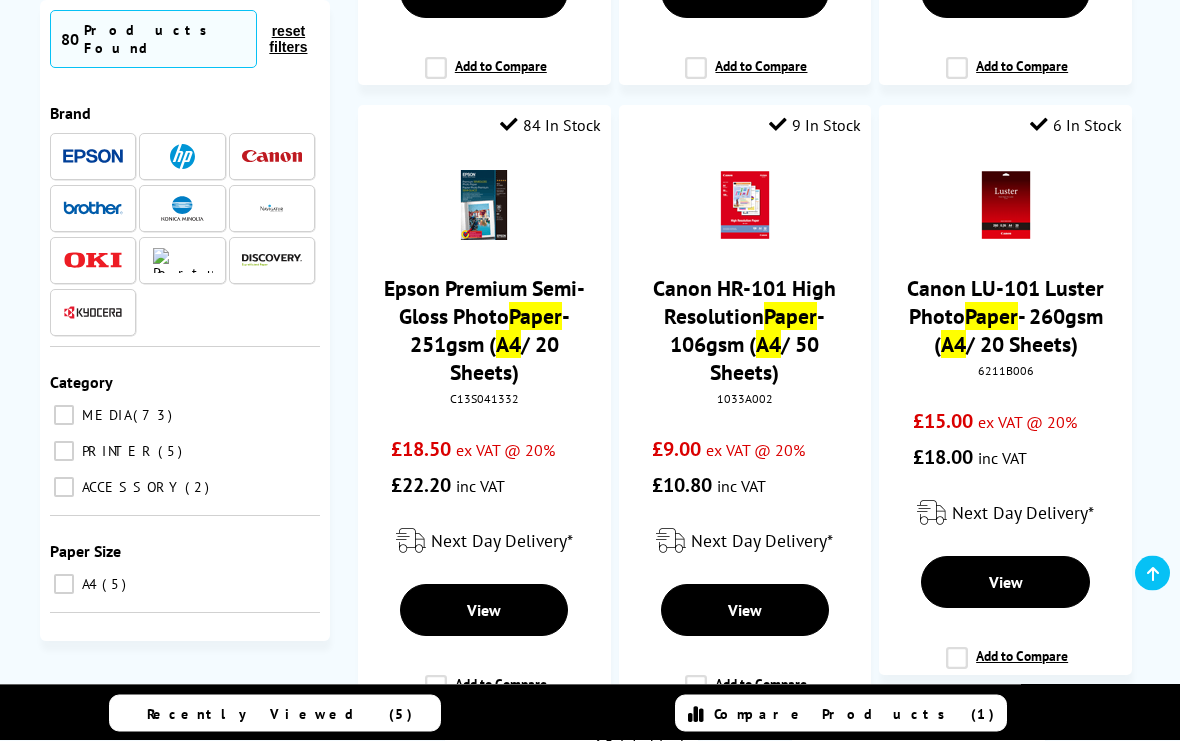 scroll, scrollTop: 2621, scrollLeft: 0, axis: vertical 